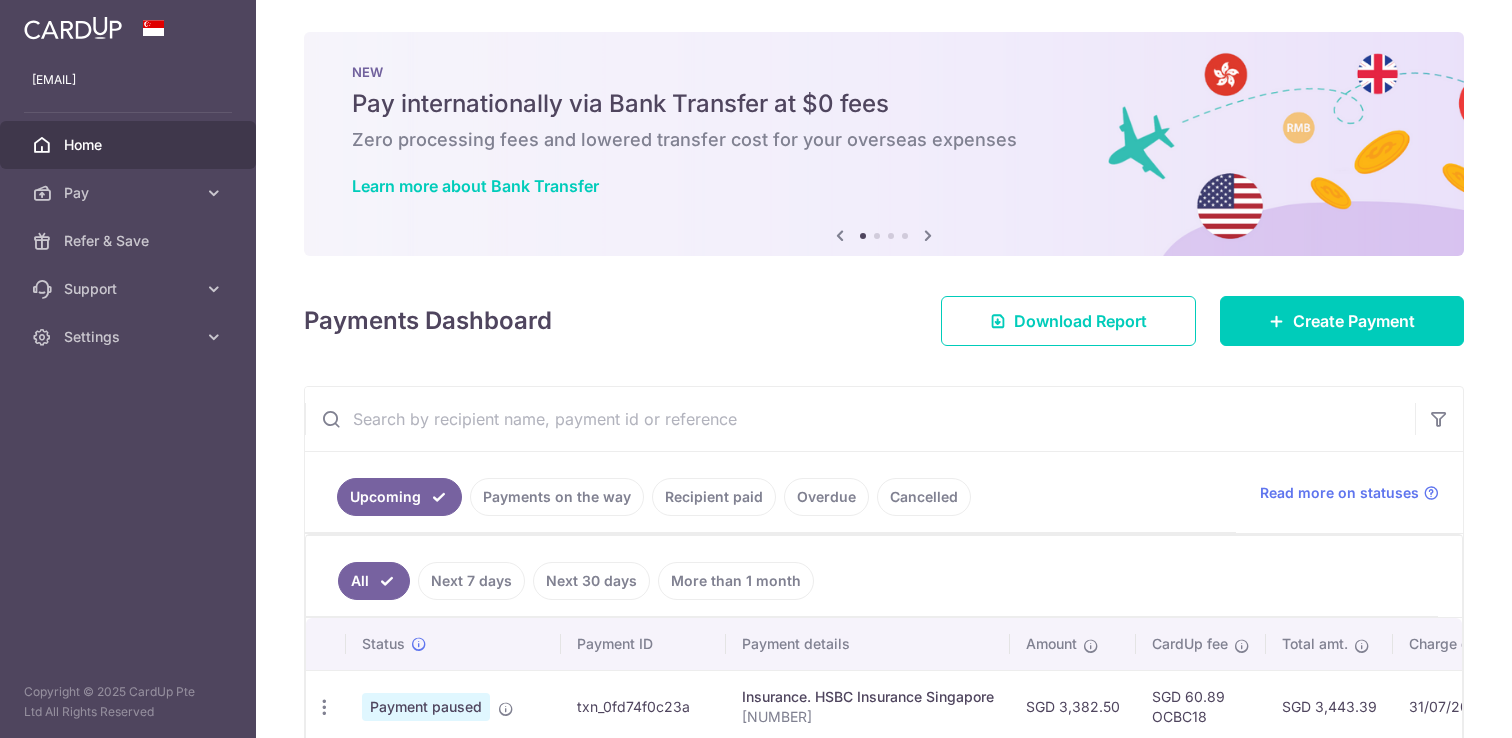 scroll, scrollTop: 0, scrollLeft: 0, axis: both 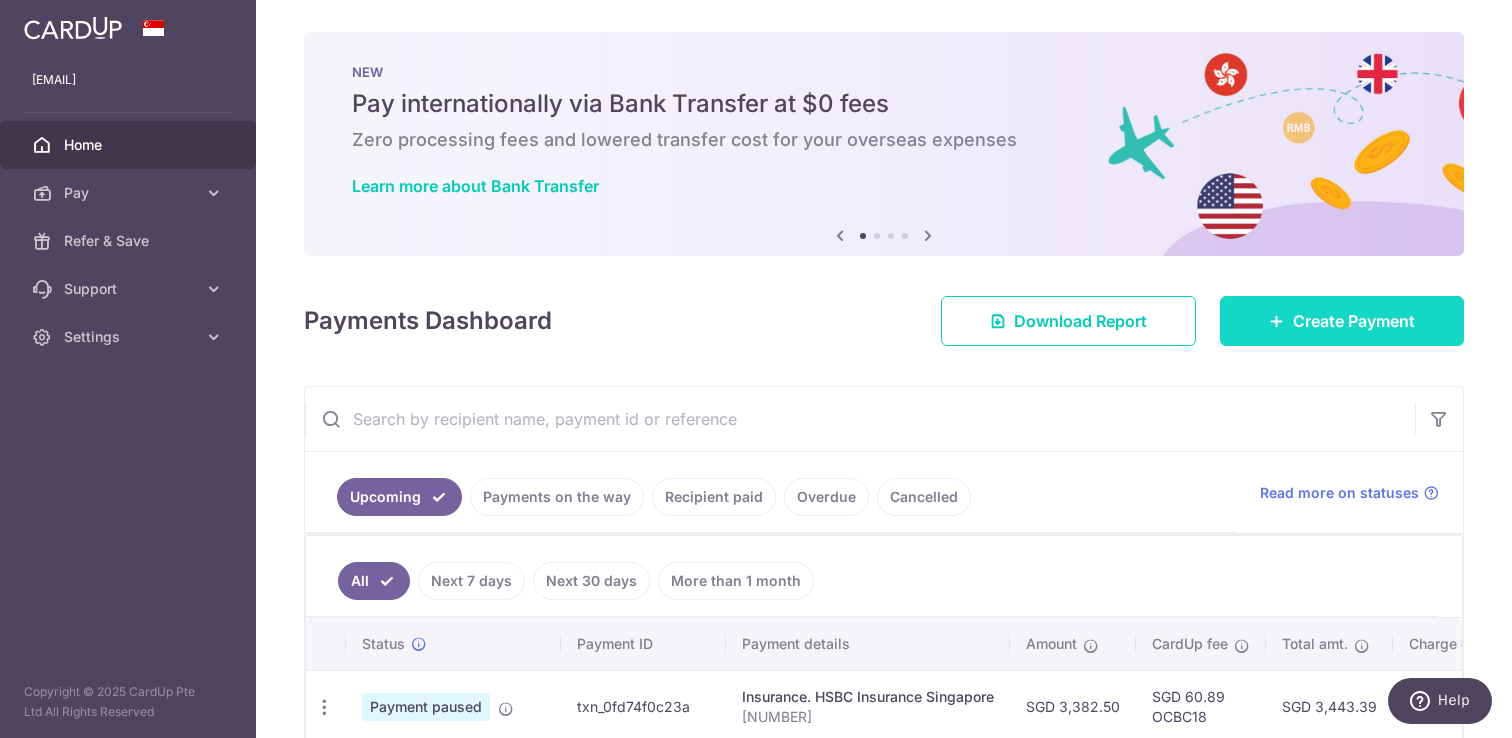 click on "Create Payment" at bounding box center (1354, 321) 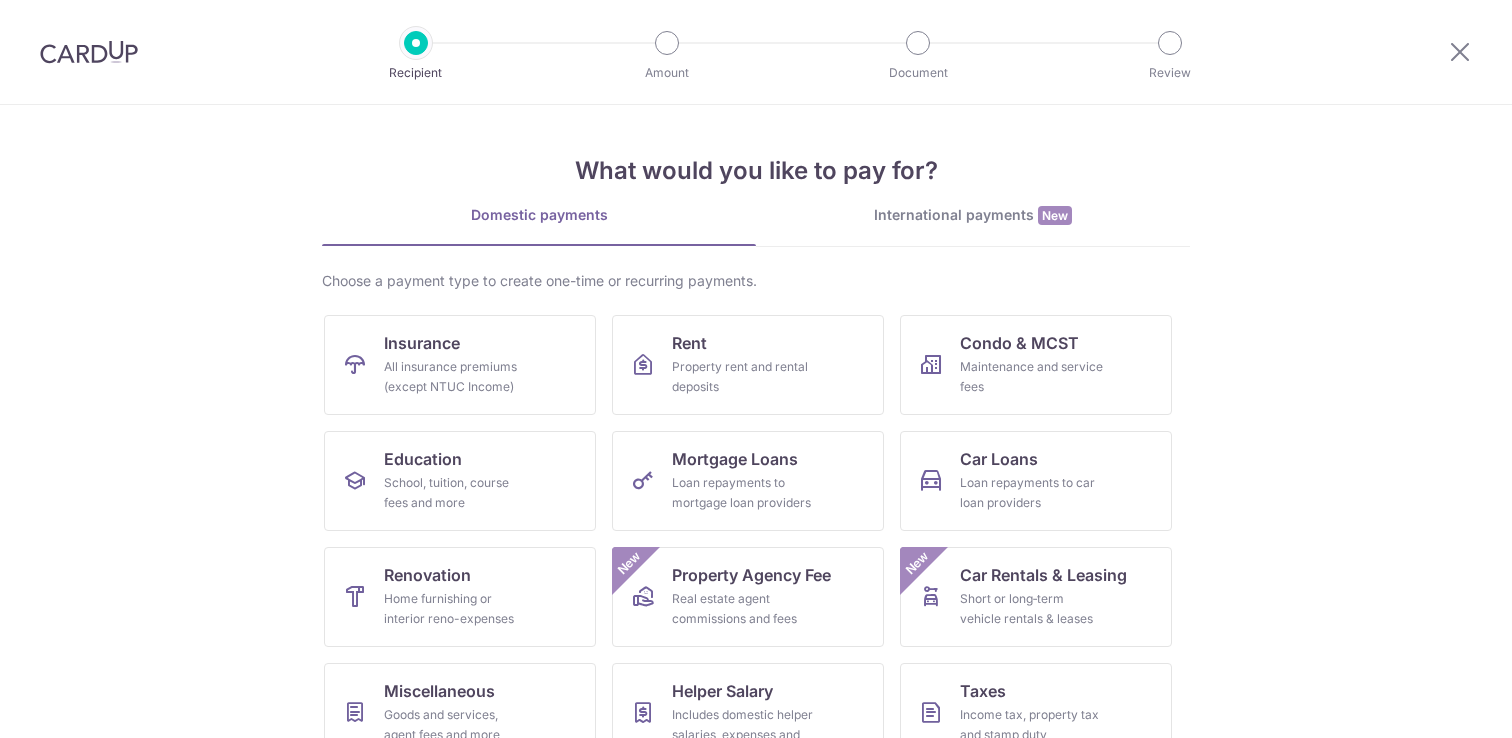 scroll, scrollTop: 0, scrollLeft: 0, axis: both 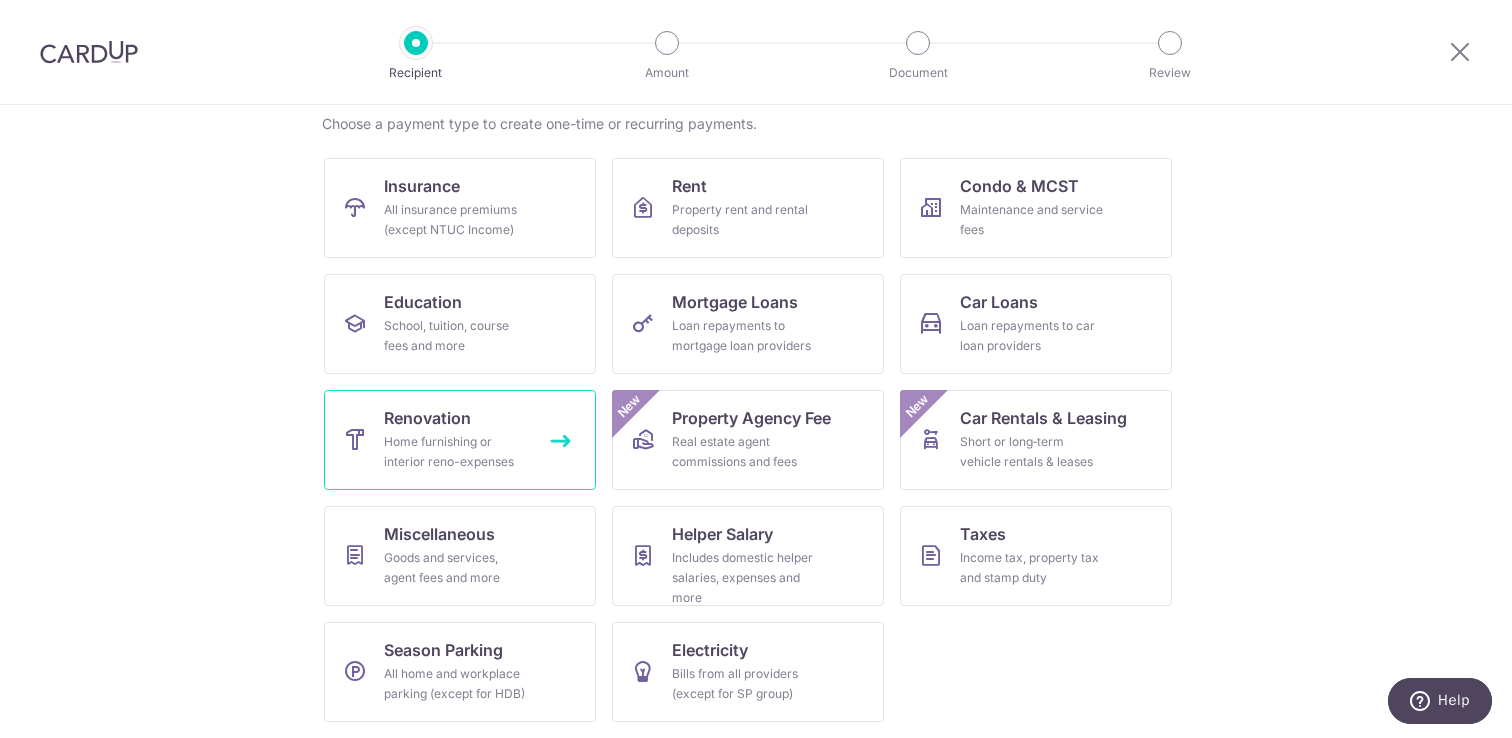 click on "Home furnishing or interior reno-expenses" at bounding box center (456, 452) 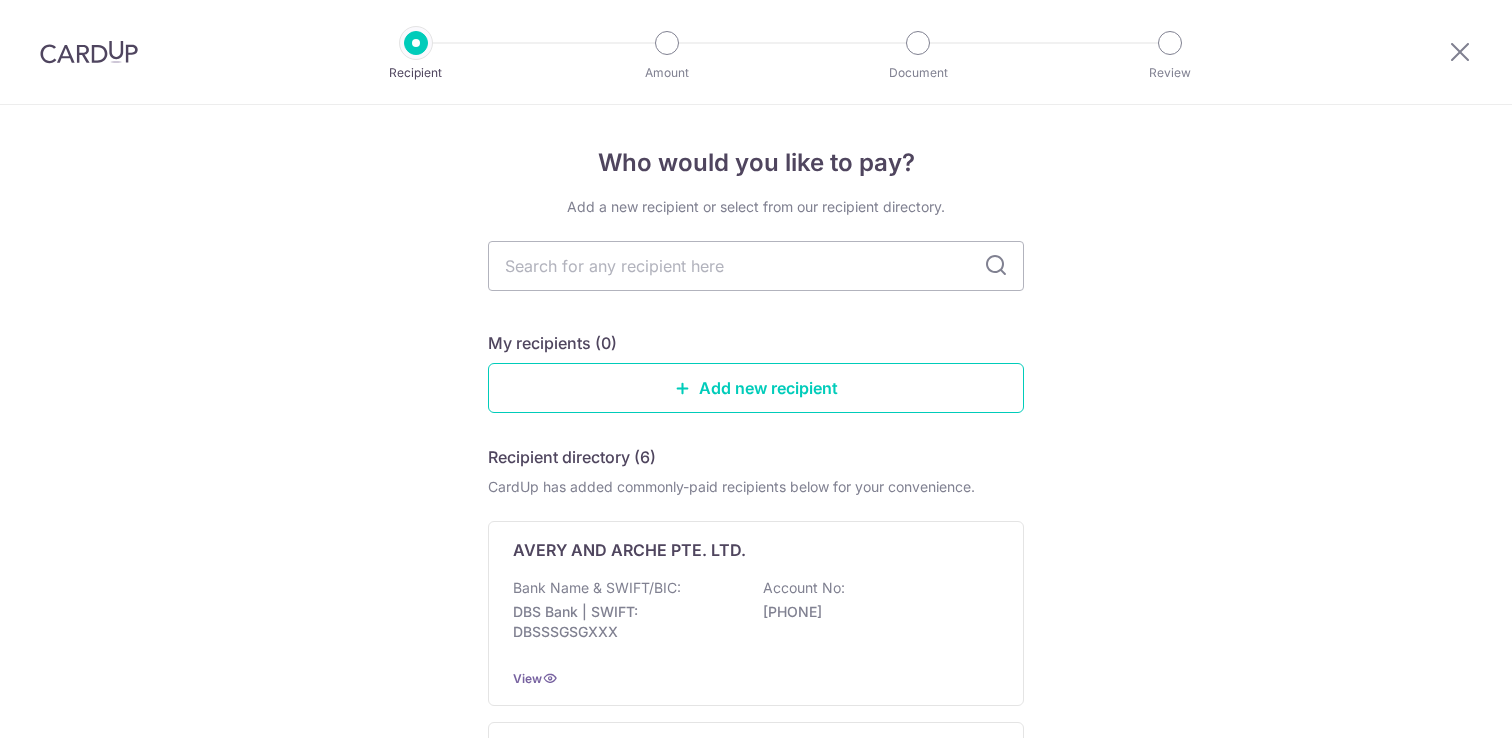 scroll, scrollTop: 0, scrollLeft: 0, axis: both 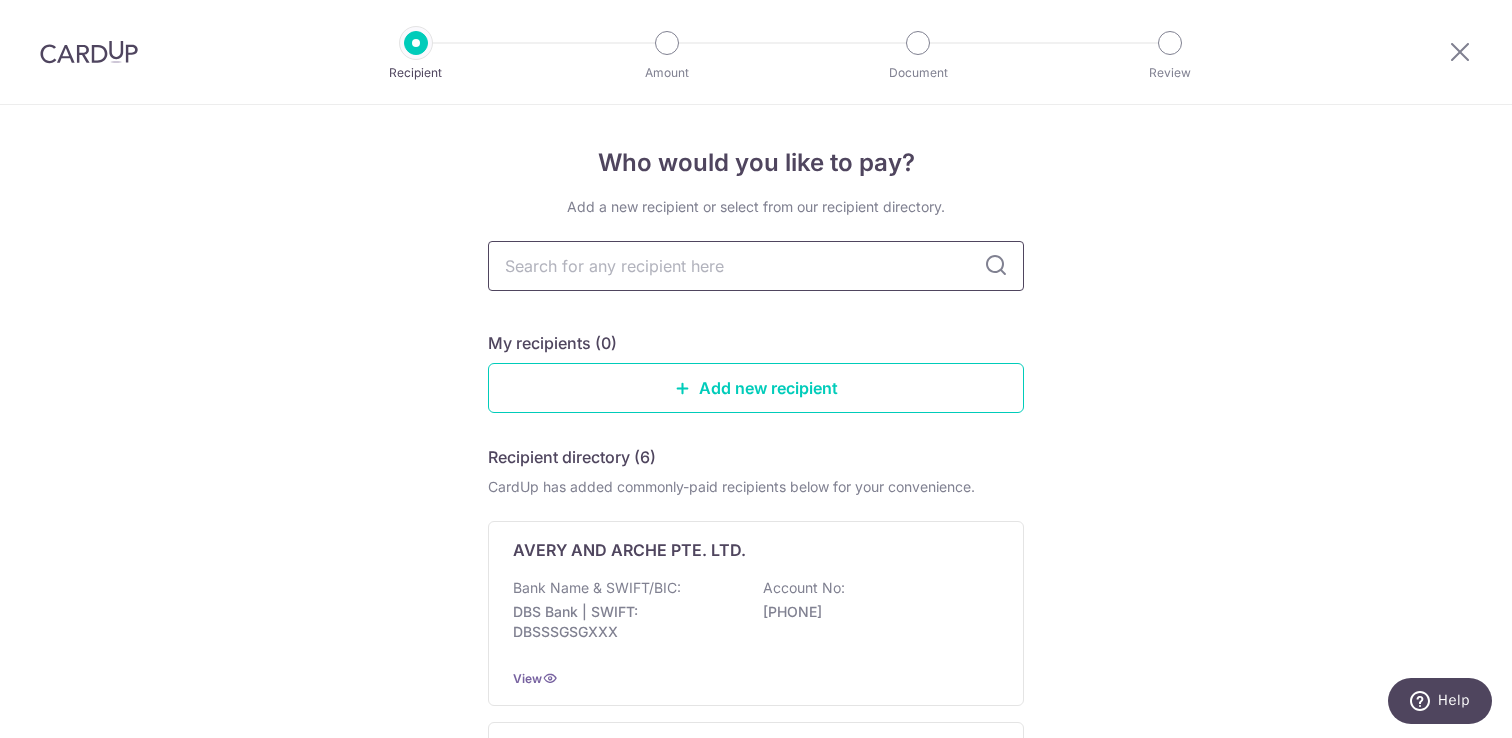 type on "202451797D" 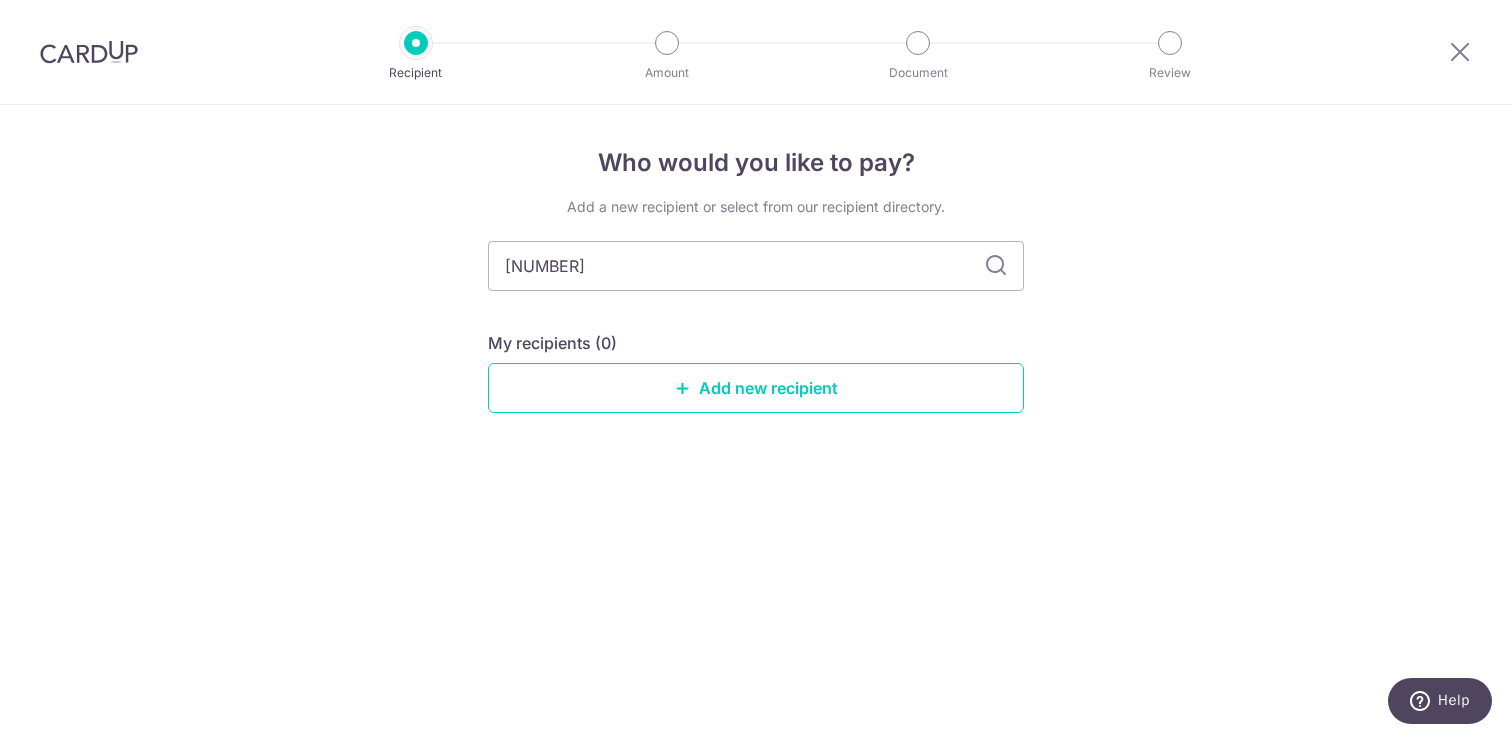 type 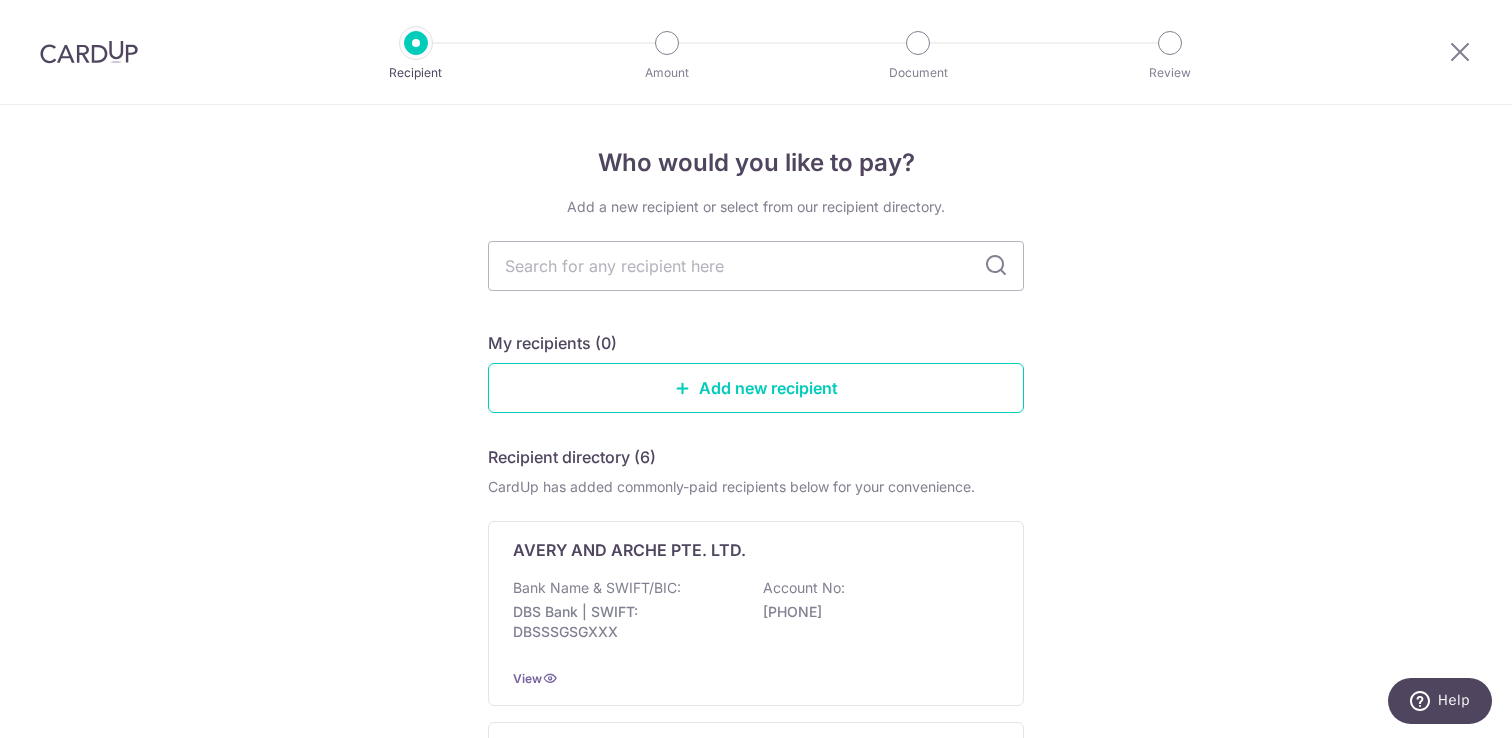 click on "Who would you like to pay?
Add a new recipient or select from our recipient directory.
My recipients (0)
Add new recipient
Recipient directory (6)
CardUp has added commonly-paid recipients below for your convenience.
AVERY AND ARCHE PTE. LTD.
Bank Name & SWIFT/BIC:
DBS Bank | SWIFT: DBSSSGSGXXX
Account No:
0727865226
View
CHENGYIINTERIORDESIGN PTE. LTD.
Bank Name & SWIFT/BIC:
Oversea Chinese Banking Corporation Limited | SWIFT: OCBCSGSGXXX
Account No:" at bounding box center [756, 1010] 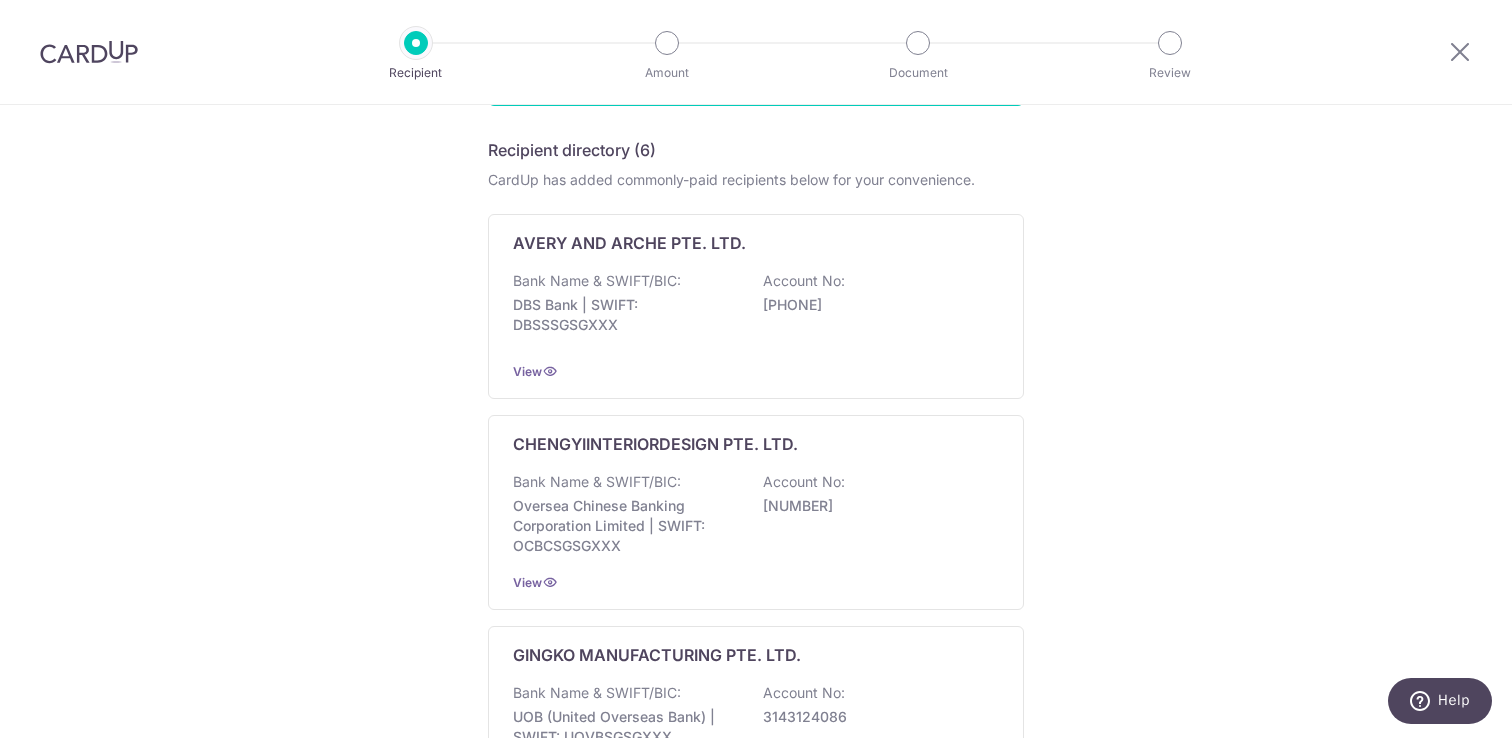 scroll, scrollTop: 0, scrollLeft: 0, axis: both 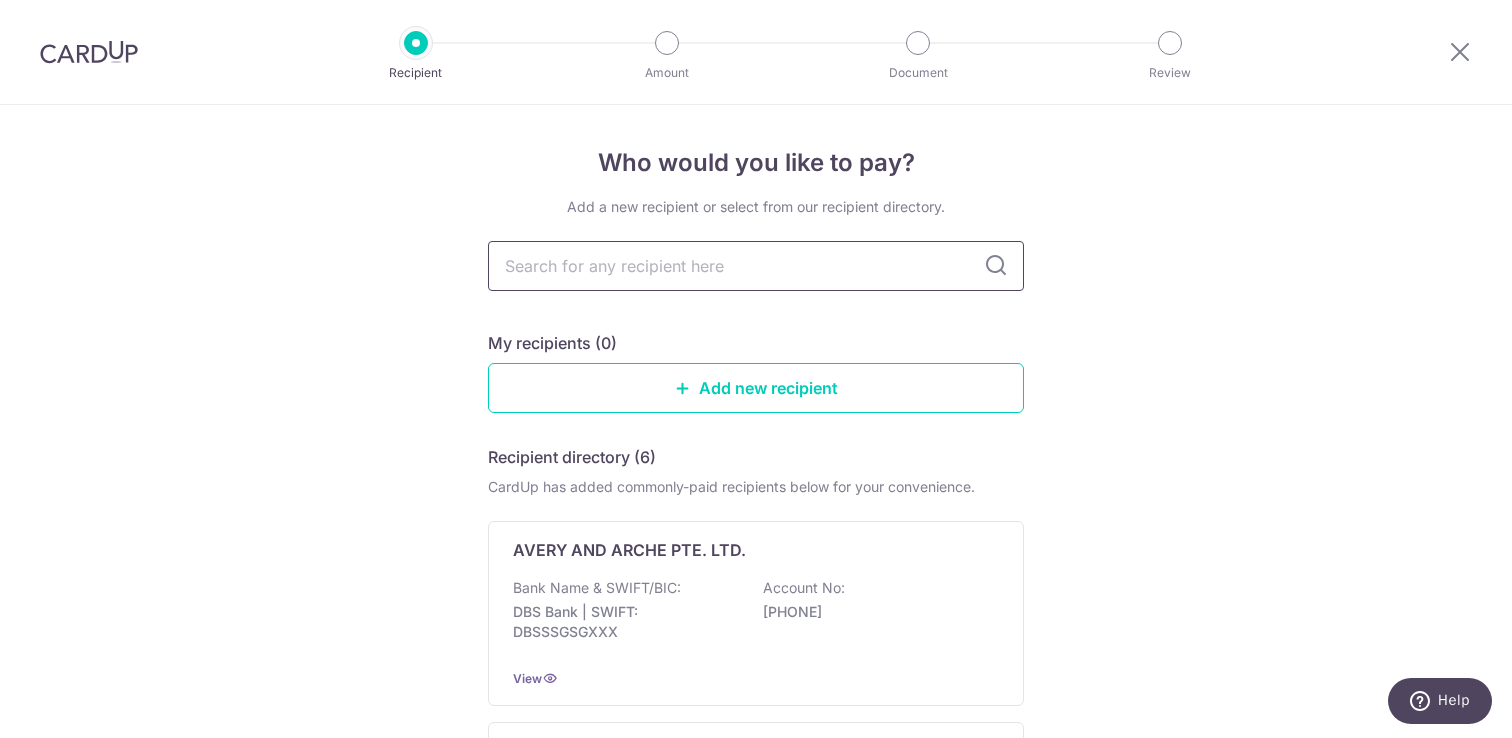 click at bounding box center [756, 266] 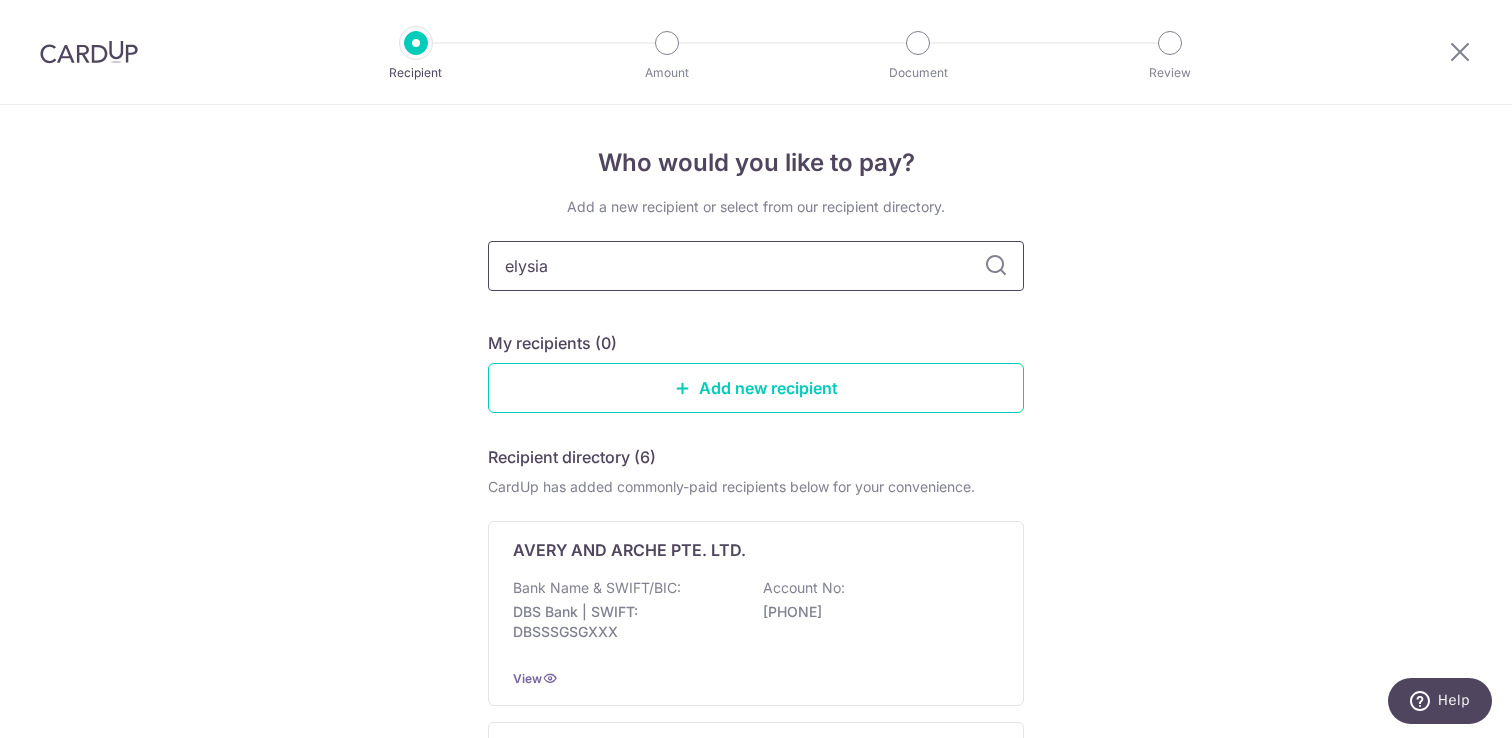 type on "elysian" 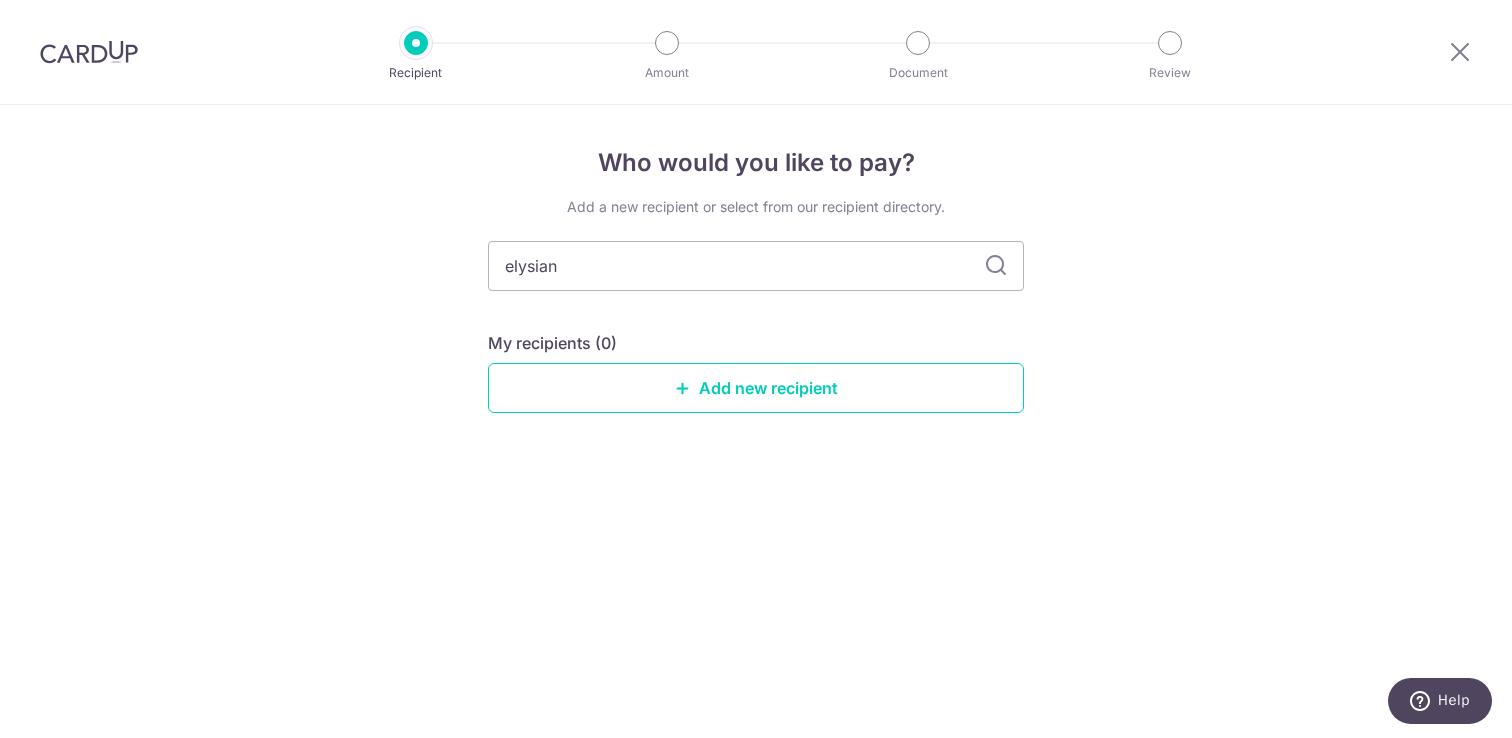 click on "Add new recipient" at bounding box center (756, 388) 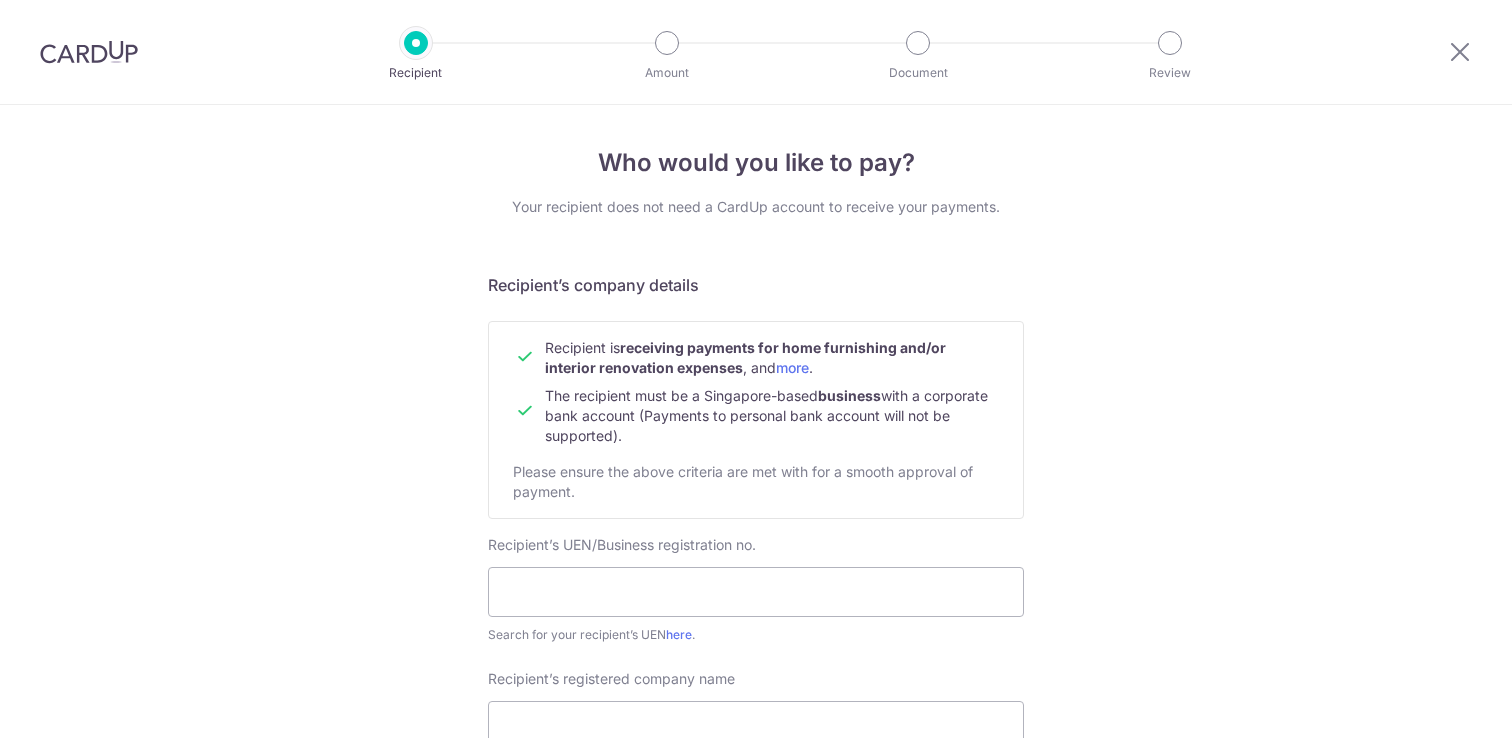 scroll, scrollTop: 0, scrollLeft: 0, axis: both 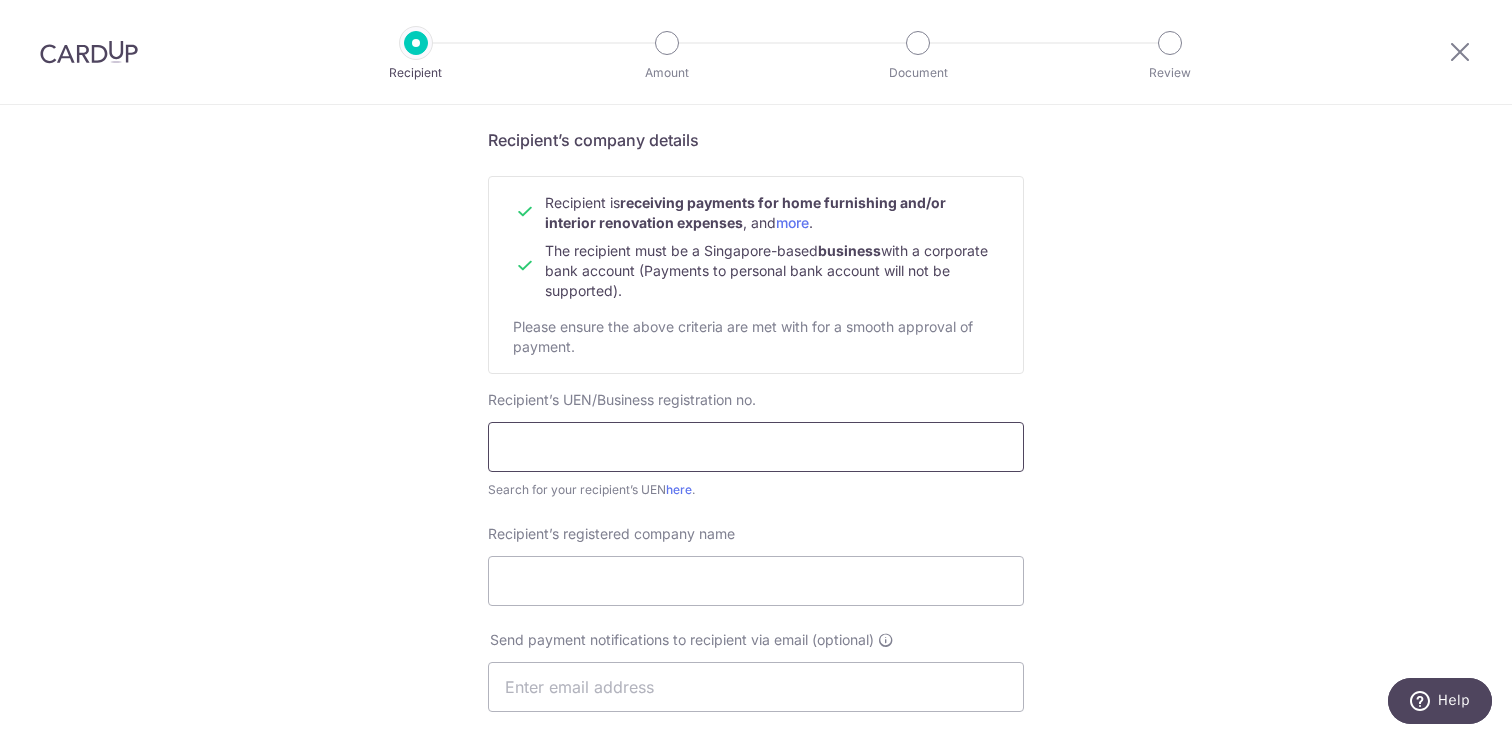 click at bounding box center (756, 447) 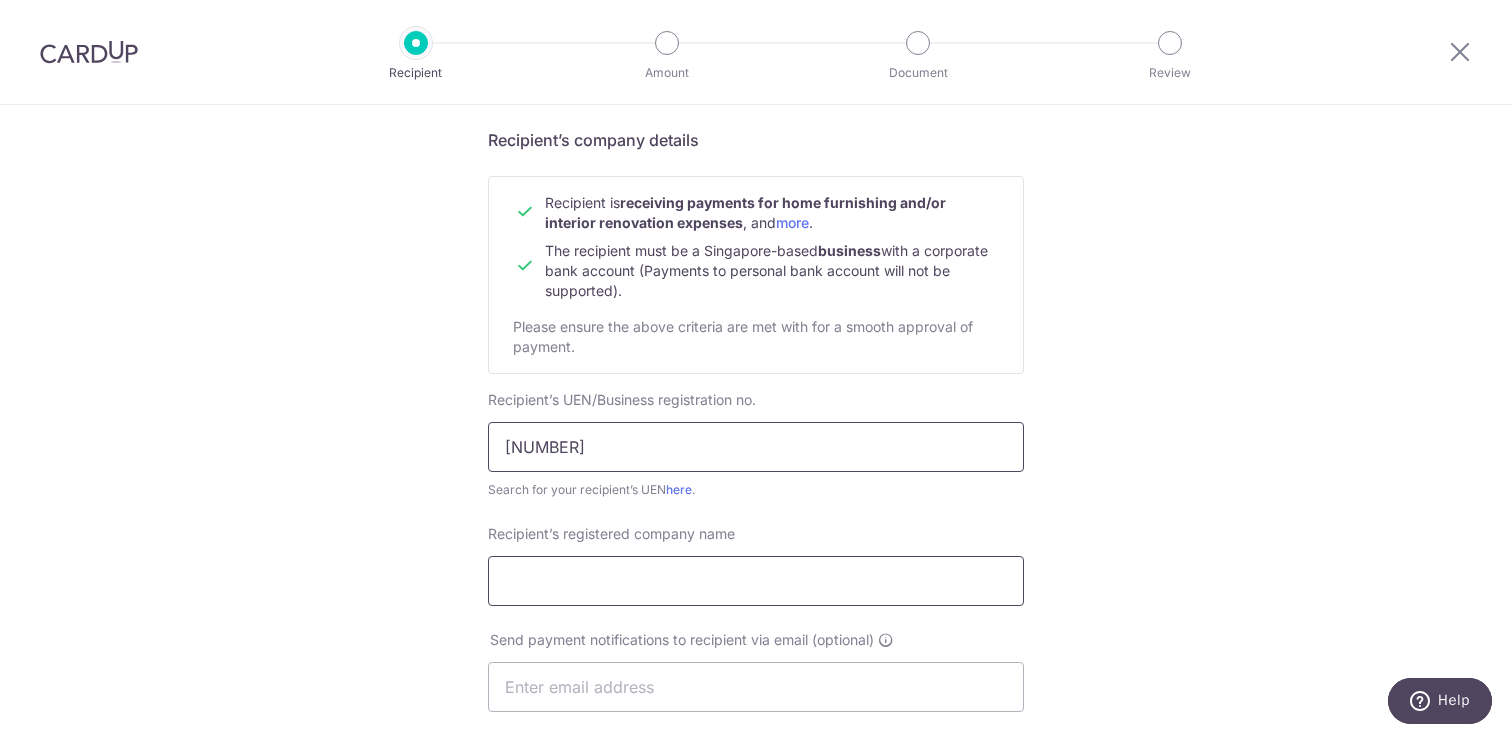 type on "202451797D" 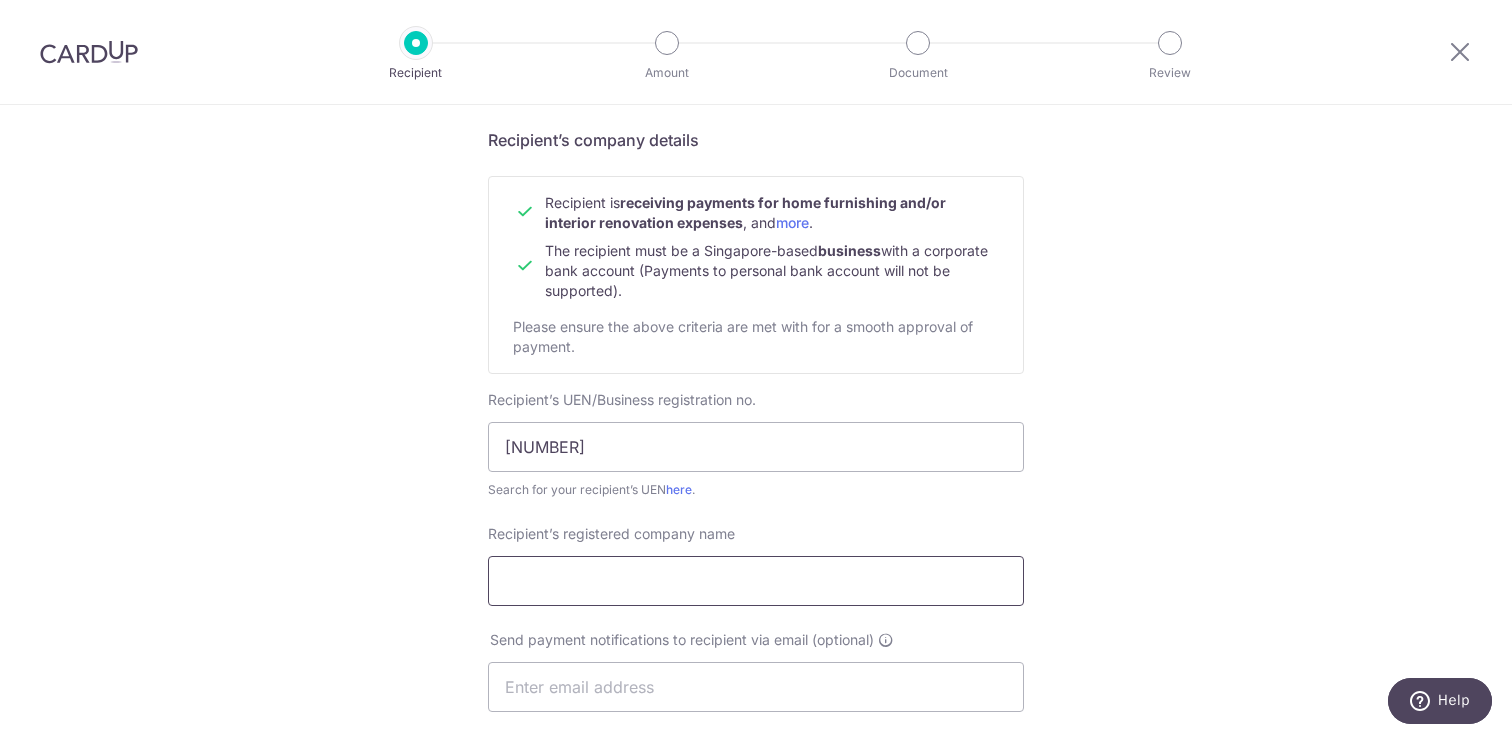 click on "Recipient’s registered company name" at bounding box center [756, 581] 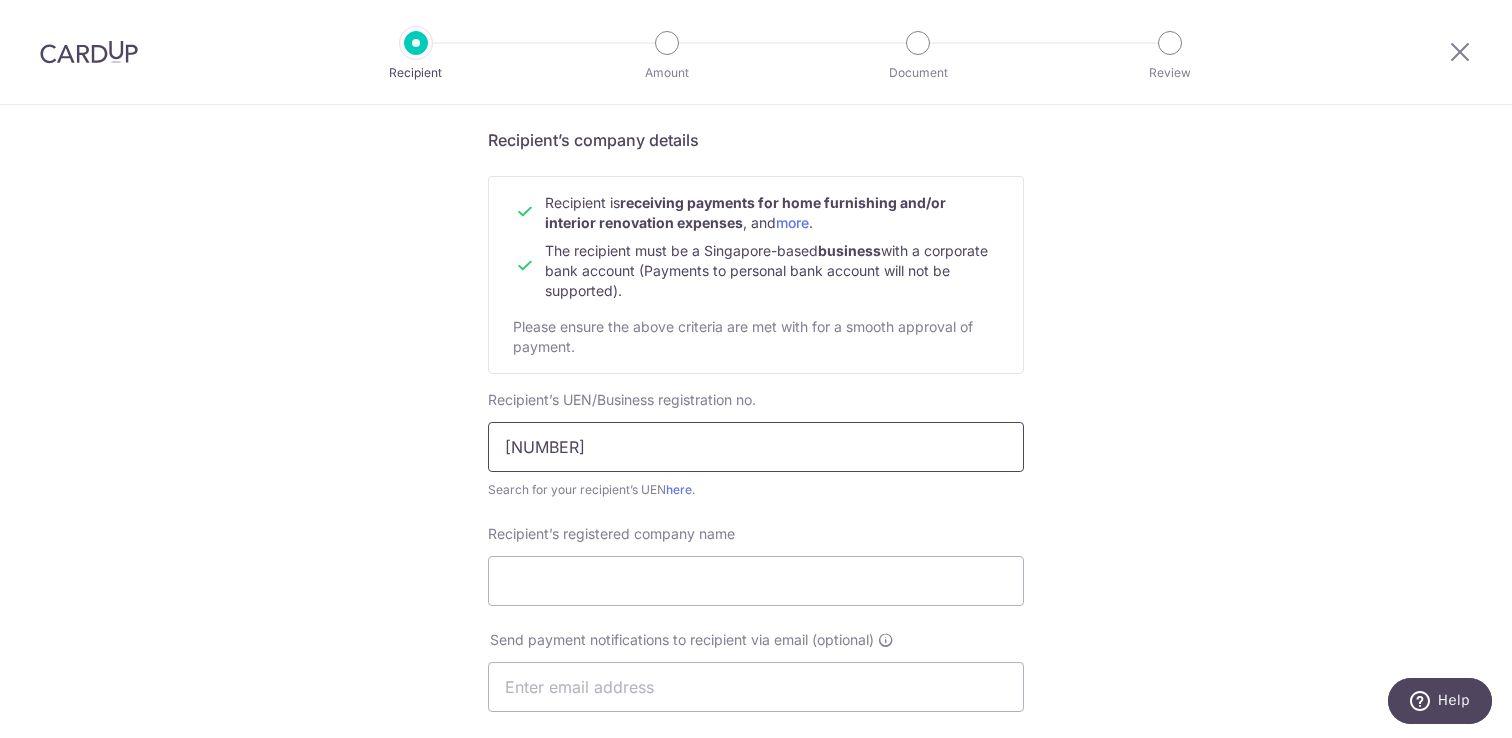 click on "202451797D" at bounding box center (756, 447) 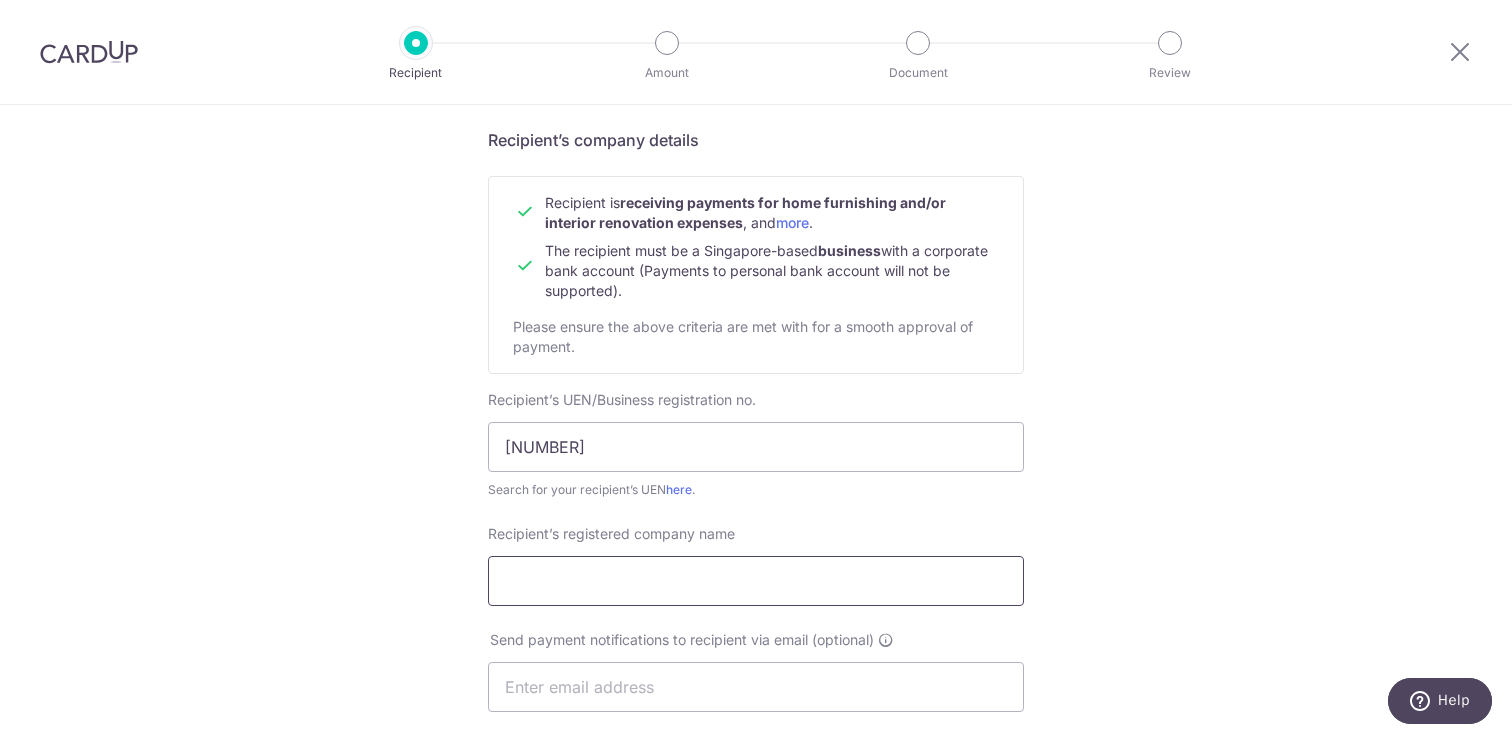 click on "Recipient’s registered company name" at bounding box center (756, 581) 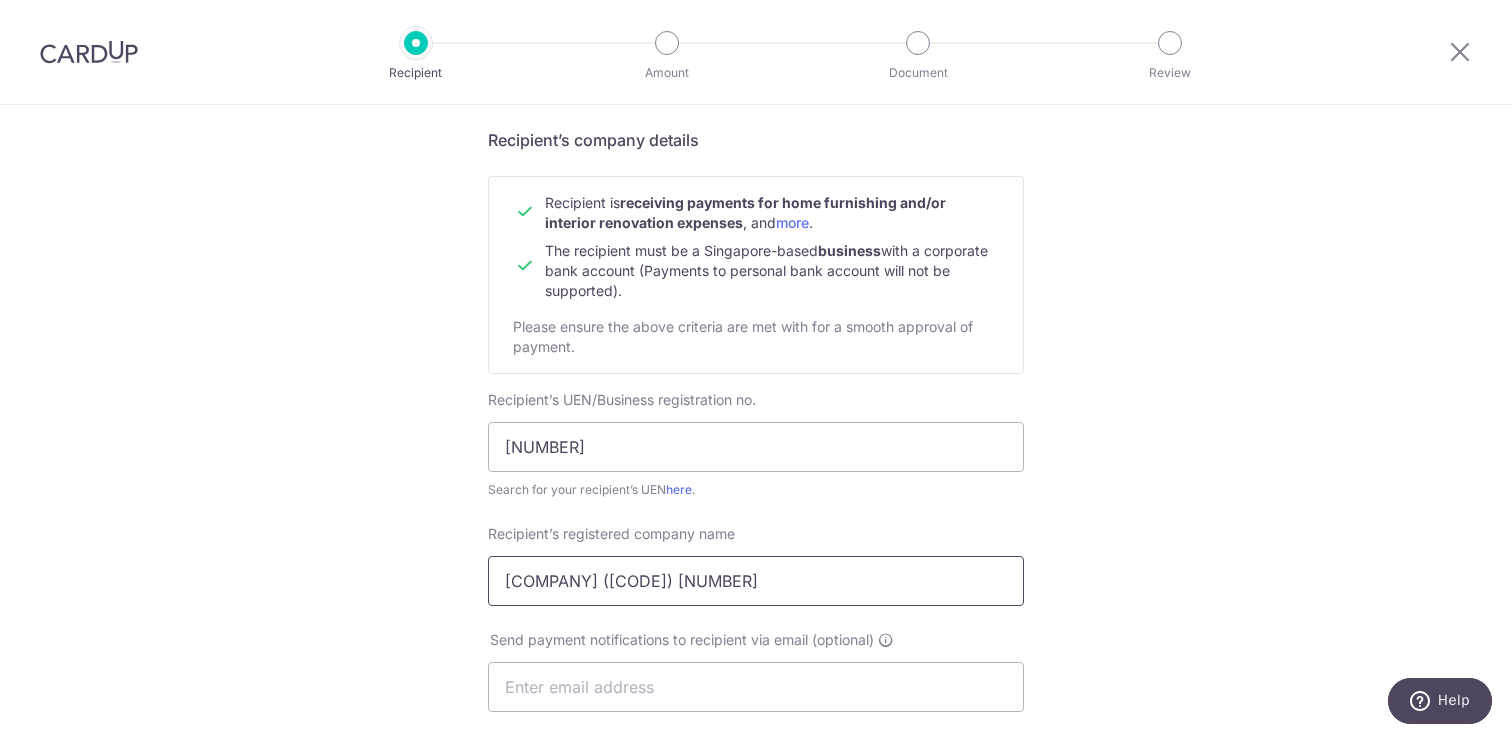 drag, startPoint x: 812, startPoint y: 575, endPoint x: 1091, endPoint y: 575, distance: 279 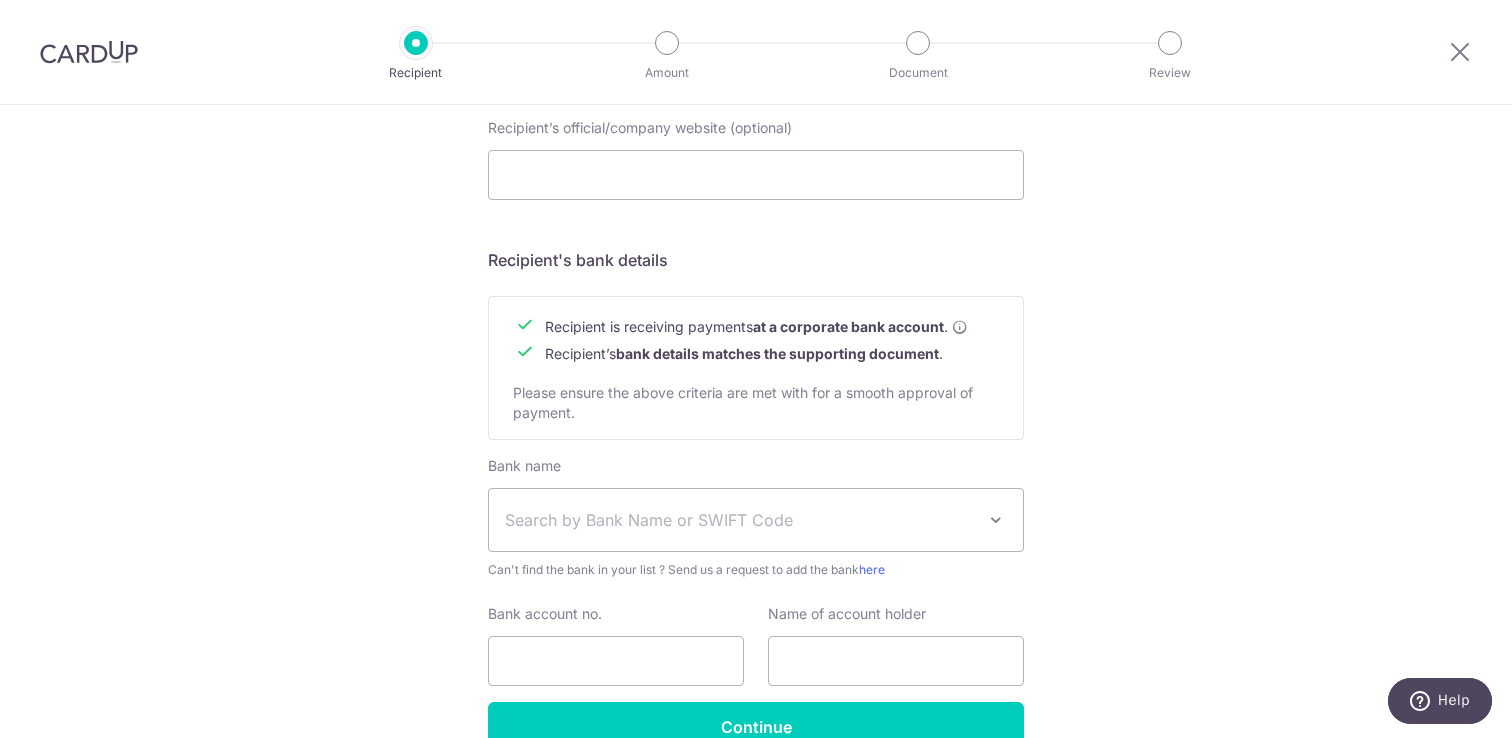 scroll, scrollTop: 872, scrollLeft: 0, axis: vertical 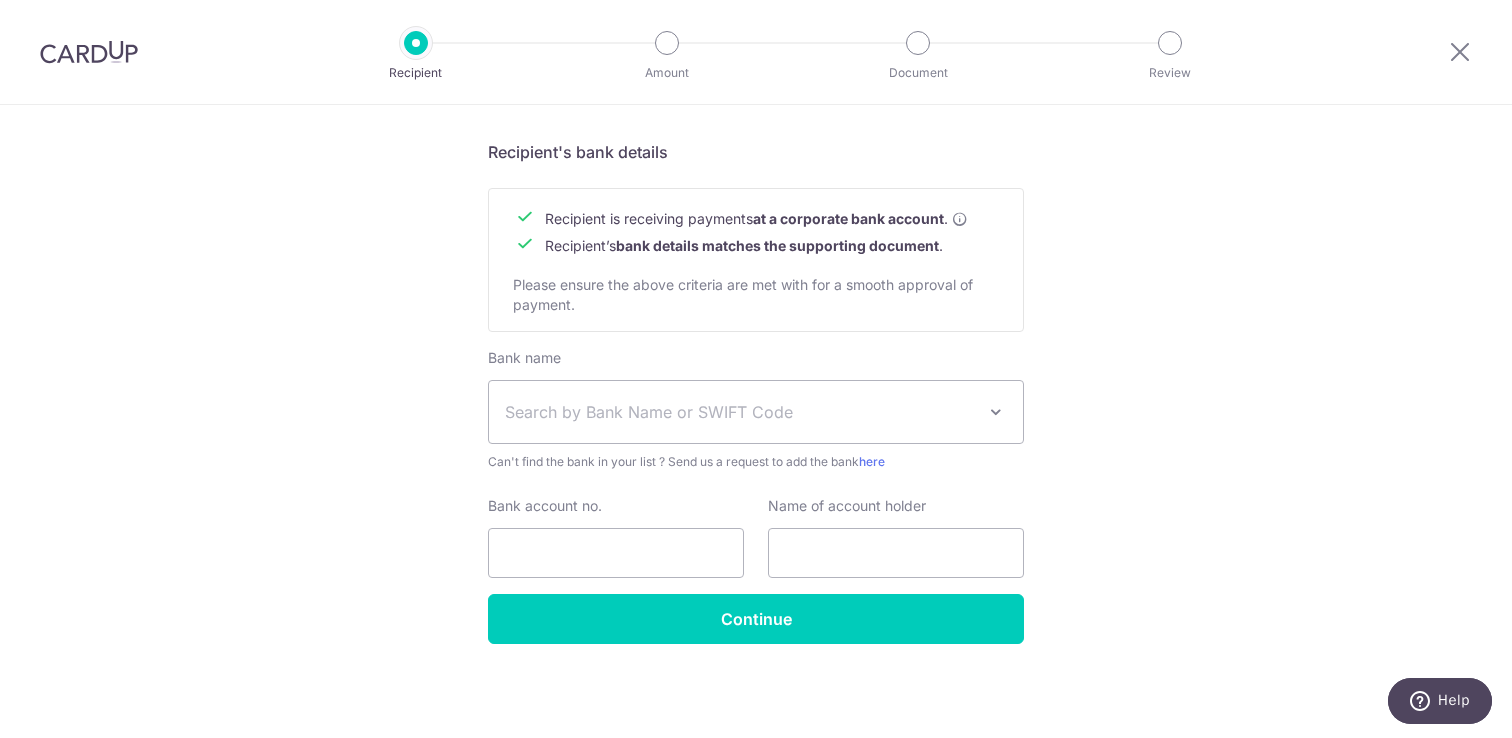 type on "ELYSIAN DESIGN STUDIO ONE PTE LTD" 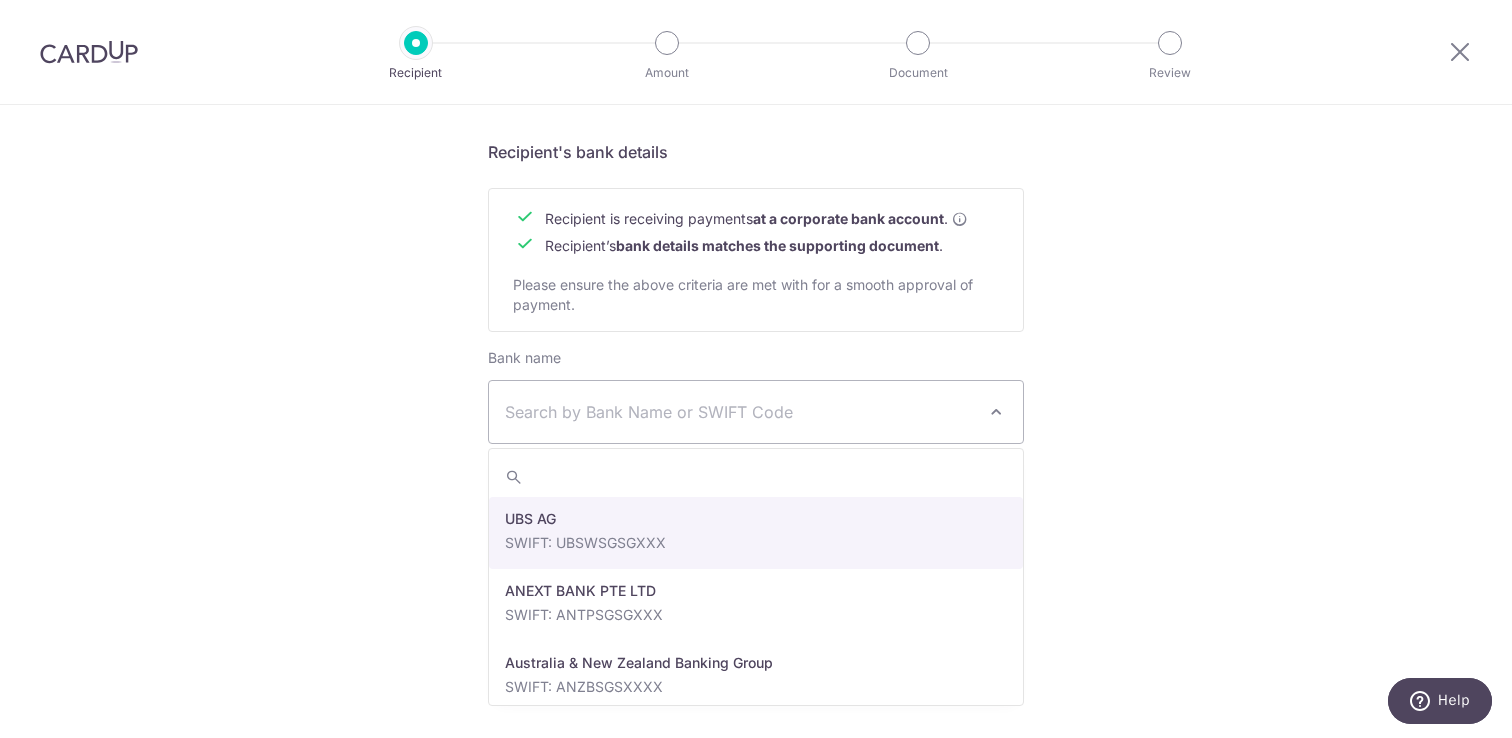click on "Search by Bank Name or SWIFT Code" at bounding box center (756, 412) 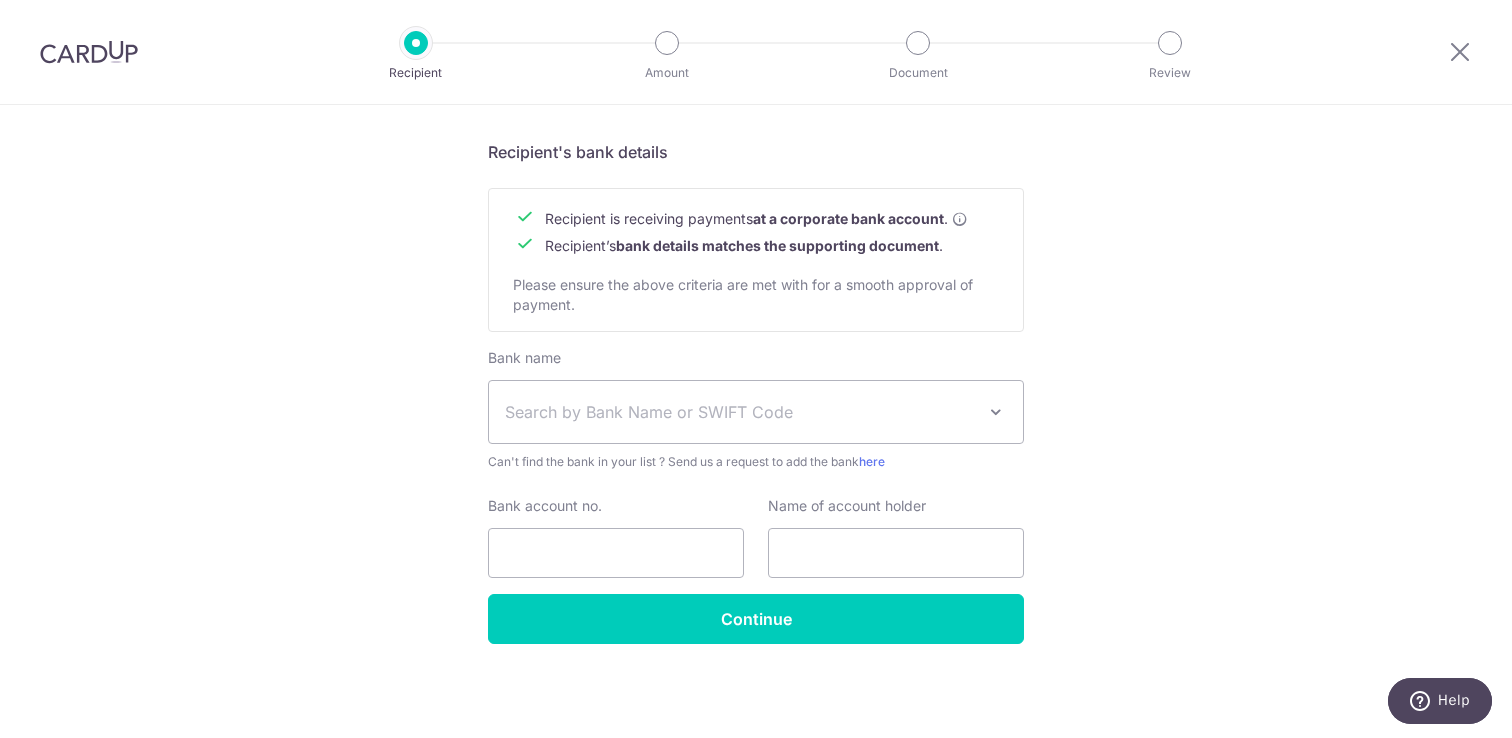 click on "Who would you like to pay?
Your recipient does not need a CardUp account to receive your payments.
Recipient’s company details
Recipient is  receiving payments for home furnishing and/or interior renovation expenses , and  more .
The recipient must be a Singapore-based  business  with a corporate bank account (Payments to personal bank account will not be supported).
Please ensure the above criteria are met with for a smooth approval of payment.
Recipient’s UEN/Business registration no.
202451797D
Search for your recipient’s UEN  here .
." at bounding box center (756, -14) 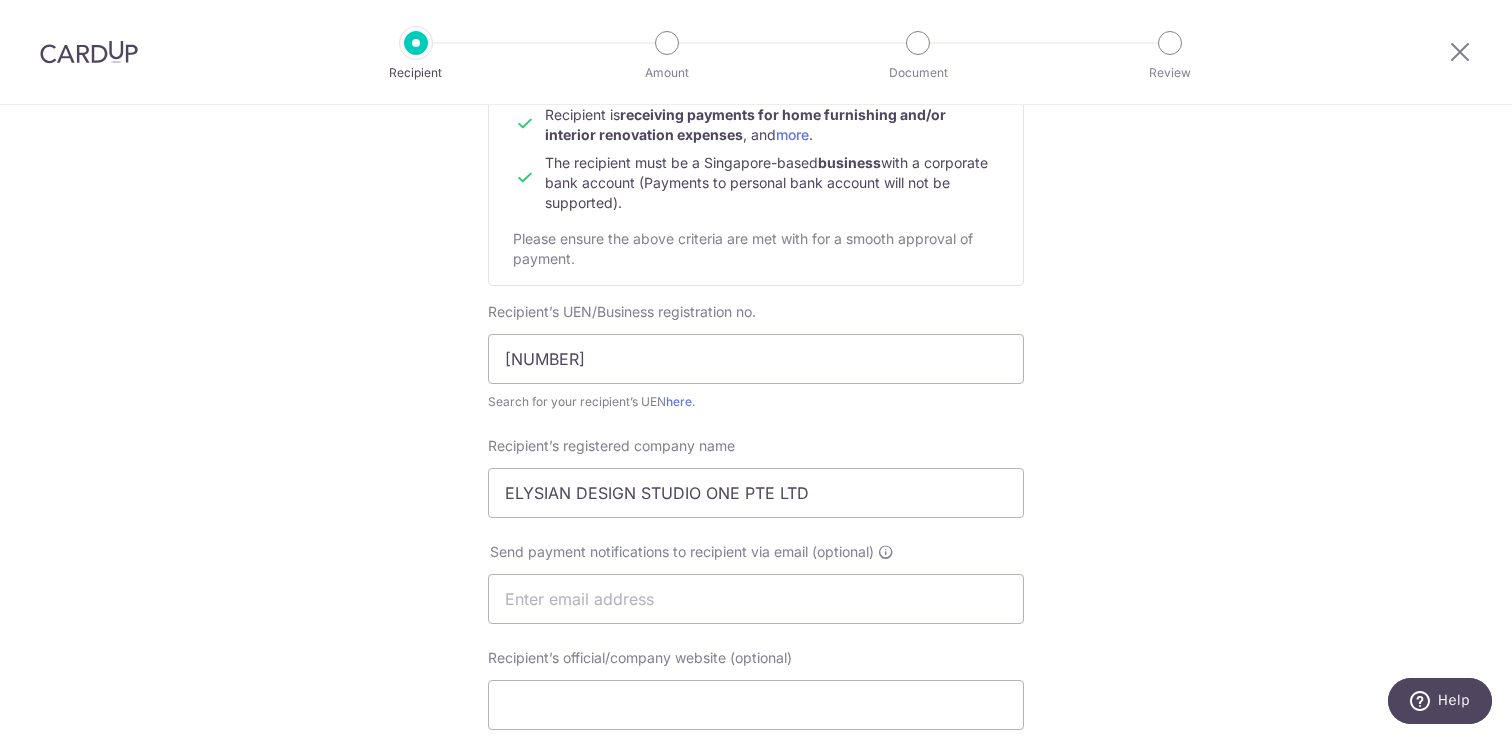 scroll, scrollTop: 0, scrollLeft: 0, axis: both 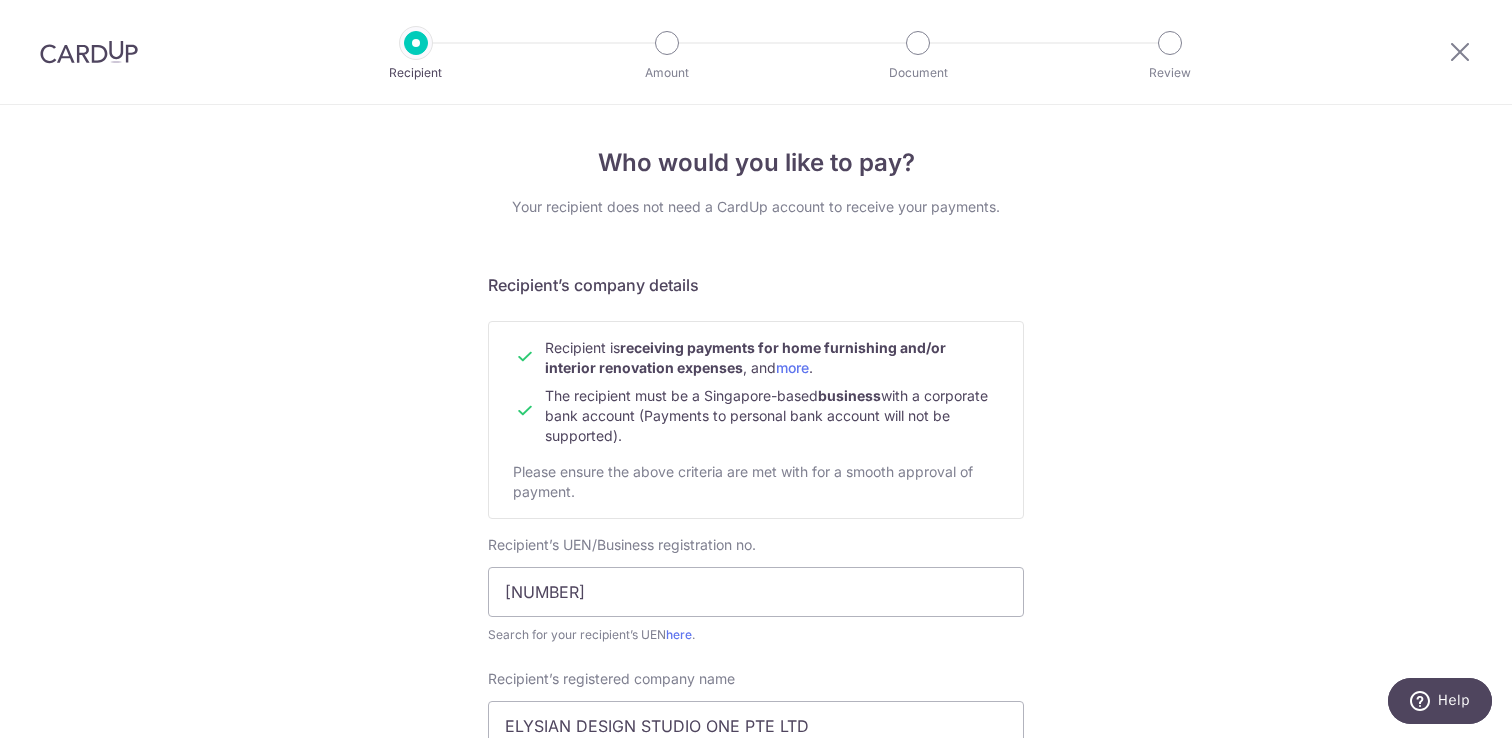 click at bounding box center [89, 52] 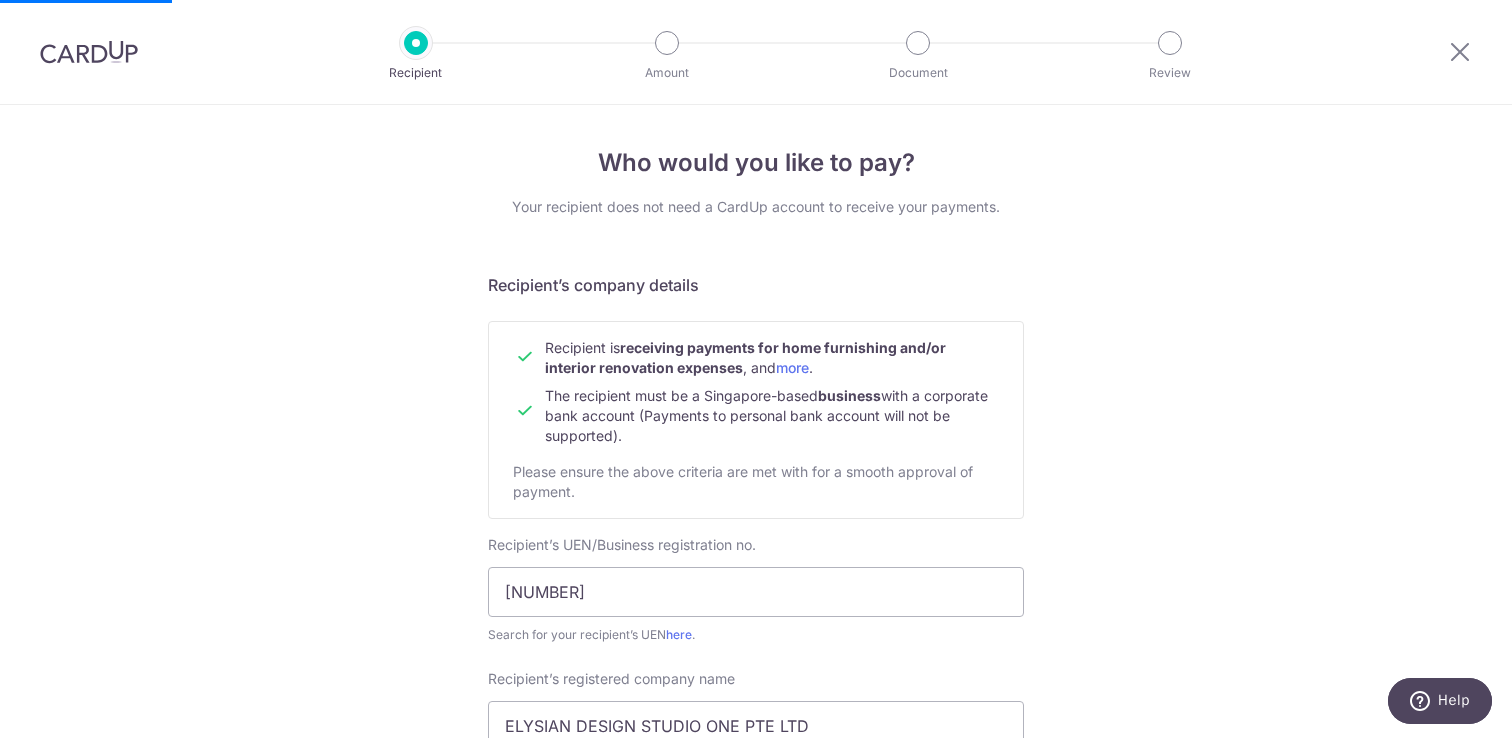 click on "Who would you like to pay?
Your recipient does not need a CardUp account to receive your payments.
Recipient’s company details
Recipient is  receiving payments for home furnishing and/or interior renovation expenses , and  more .
The recipient must be a Singapore-based  business  with a corporate bank account (Payments to personal bank account will not be supported).
Please ensure the above criteria are met with for a smooth approval of payment.
Recipient’s UEN/Business registration no.
202451797D
Search for your recipient’s UEN  here .
." at bounding box center [756, 857] 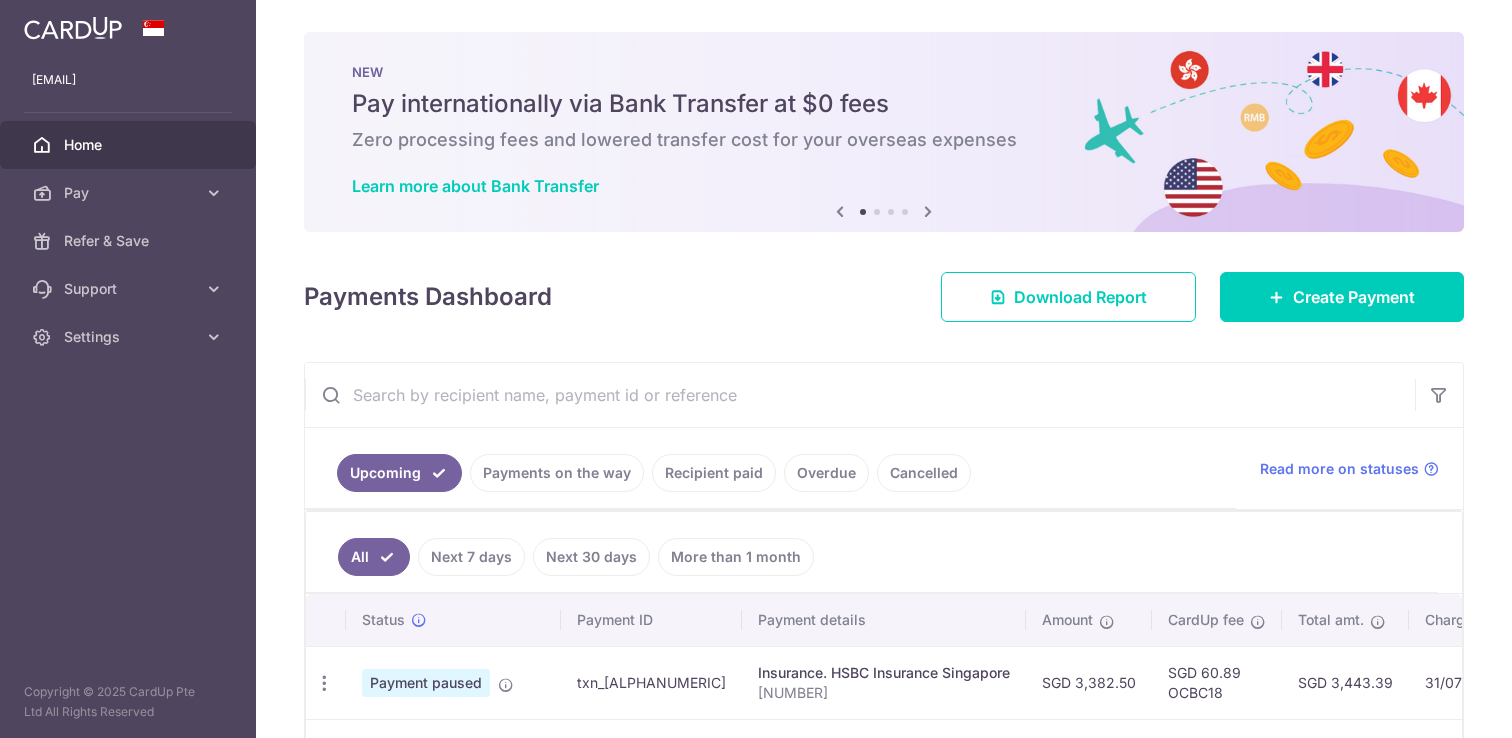 scroll, scrollTop: 0, scrollLeft: 0, axis: both 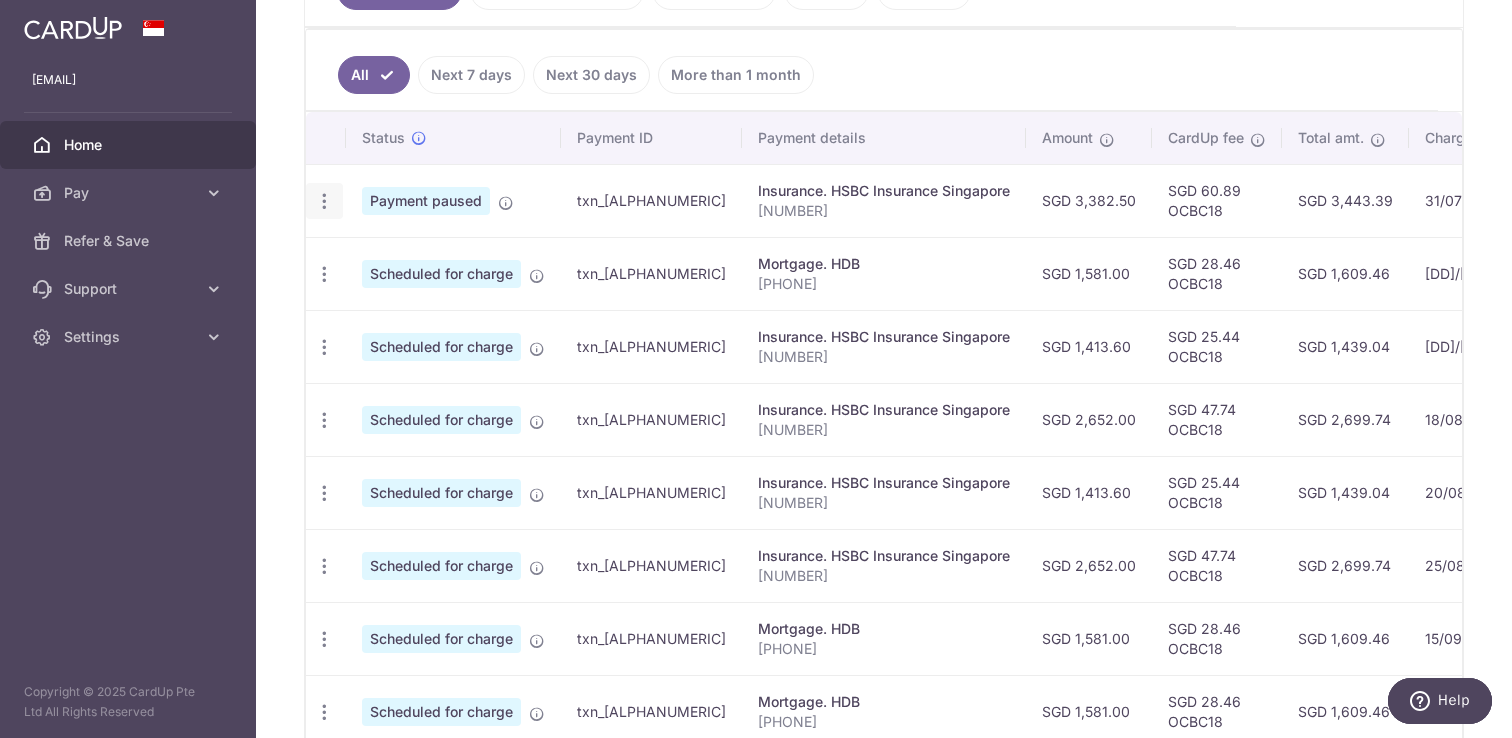 click at bounding box center (324, 201) 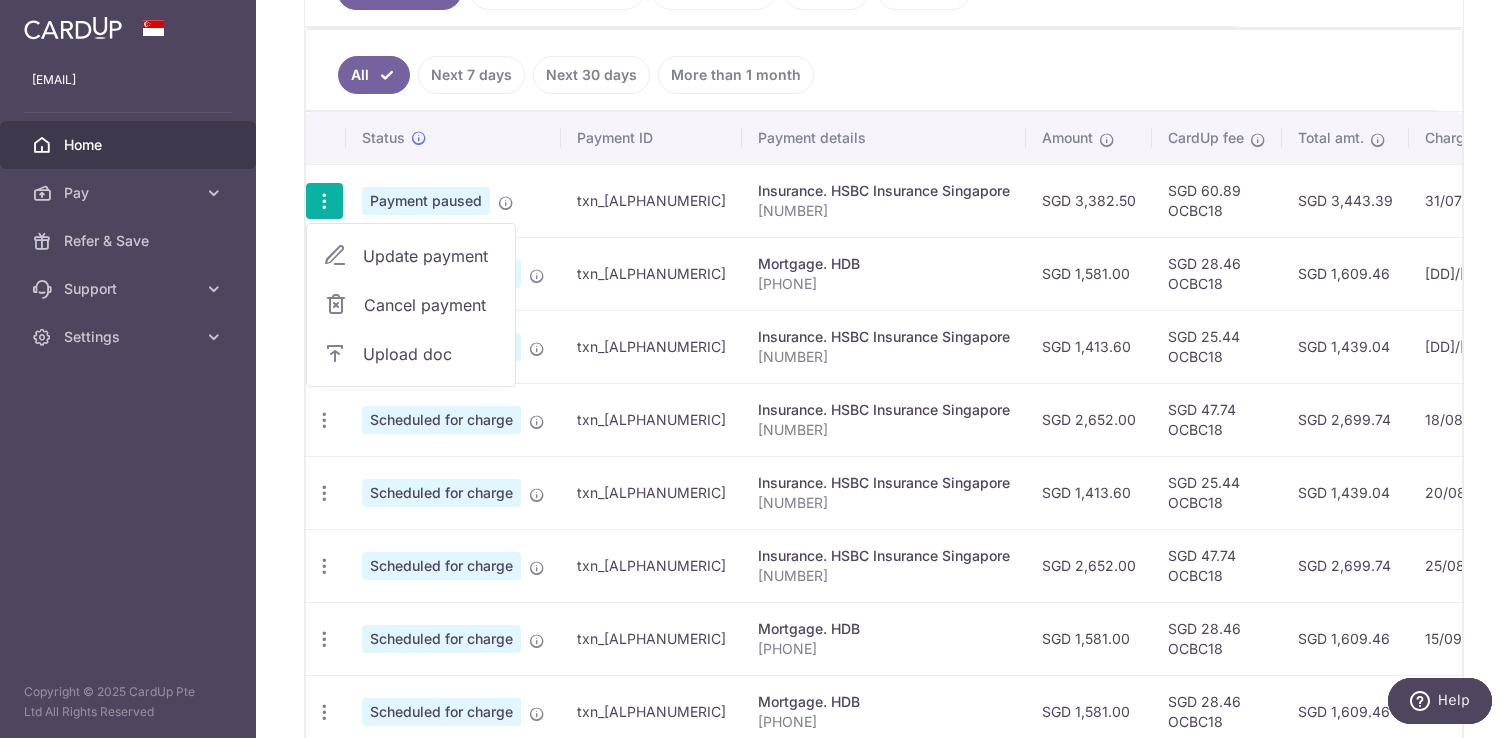 click on "Insurance. HSBC Insurance Singapore
31495069" at bounding box center (884, 200) 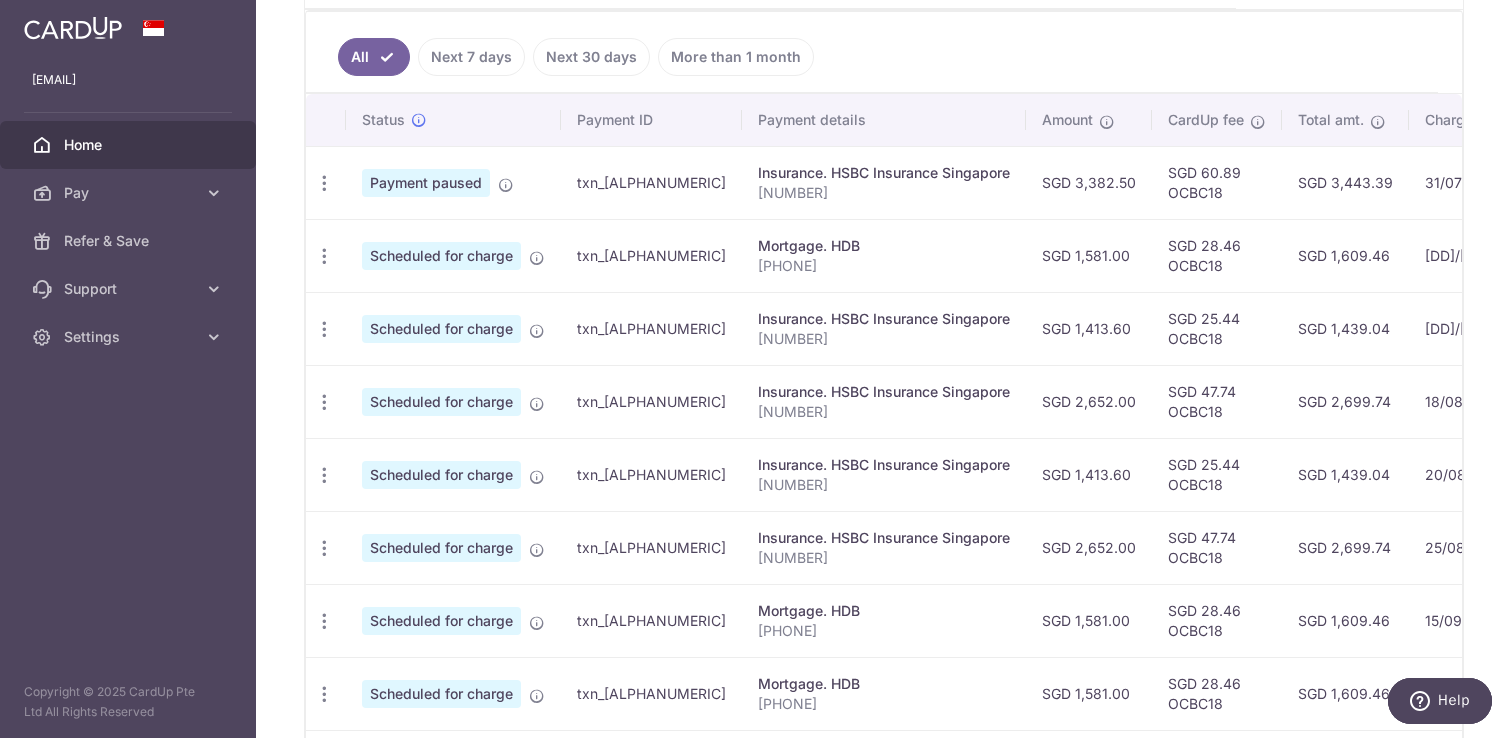 scroll, scrollTop: 503, scrollLeft: 0, axis: vertical 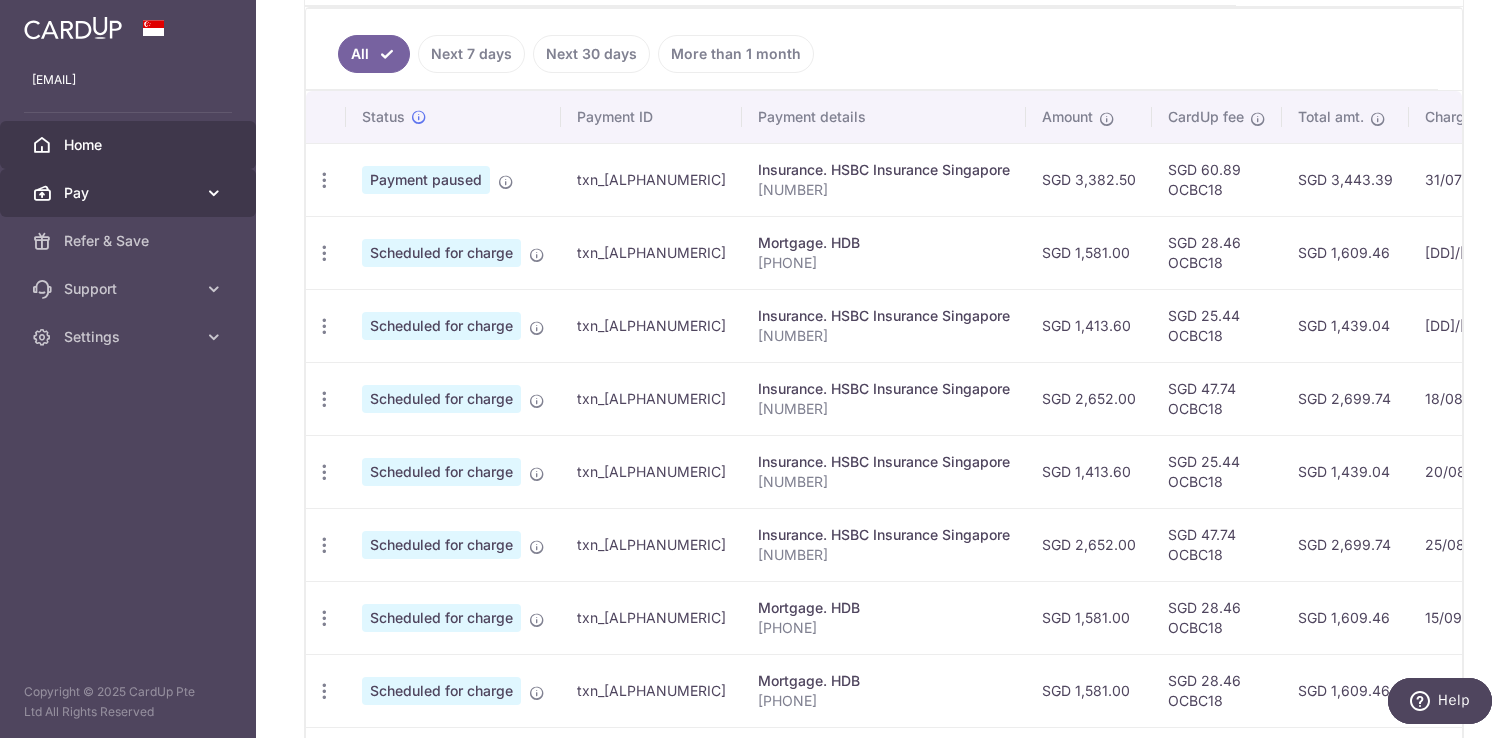 click on "Pay" at bounding box center [130, 193] 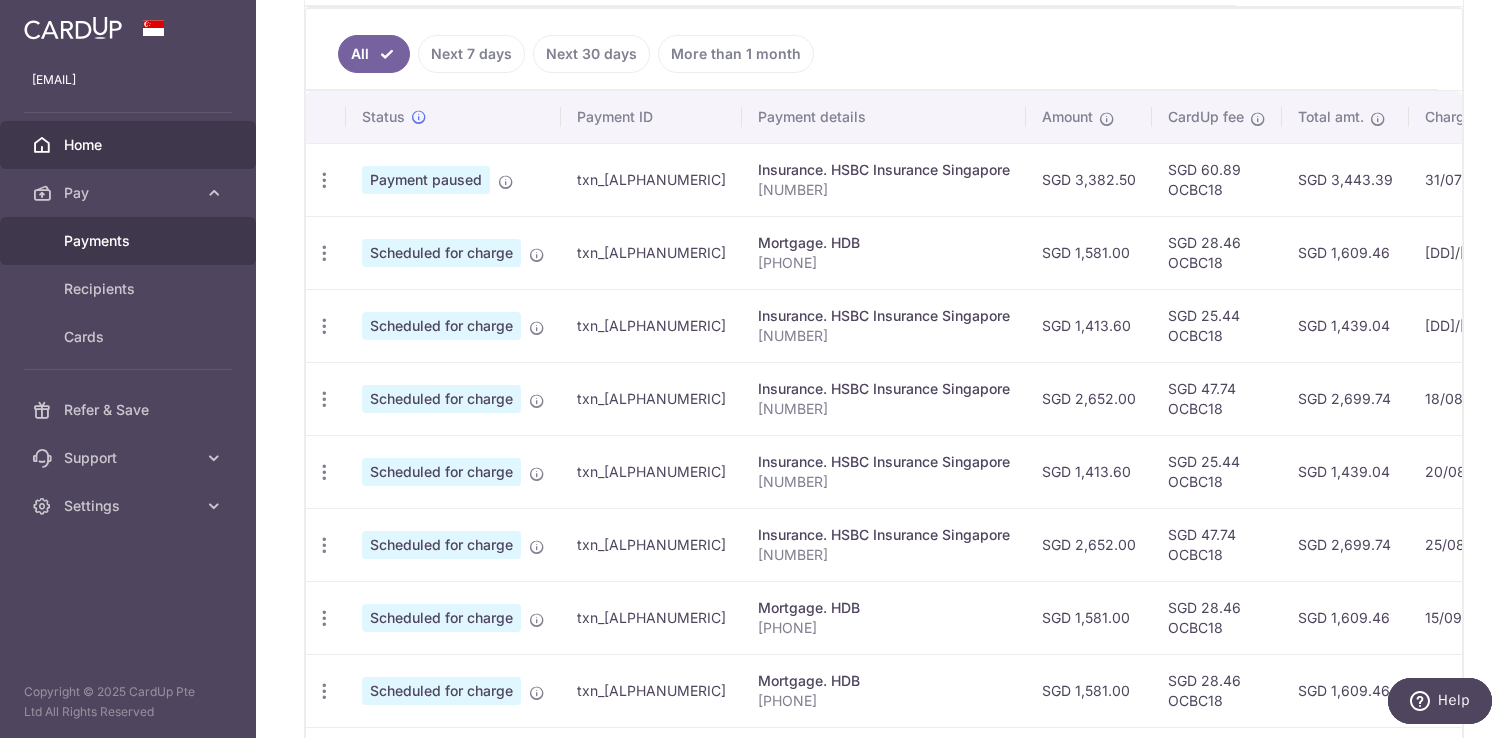 click on "Payments" at bounding box center [130, 241] 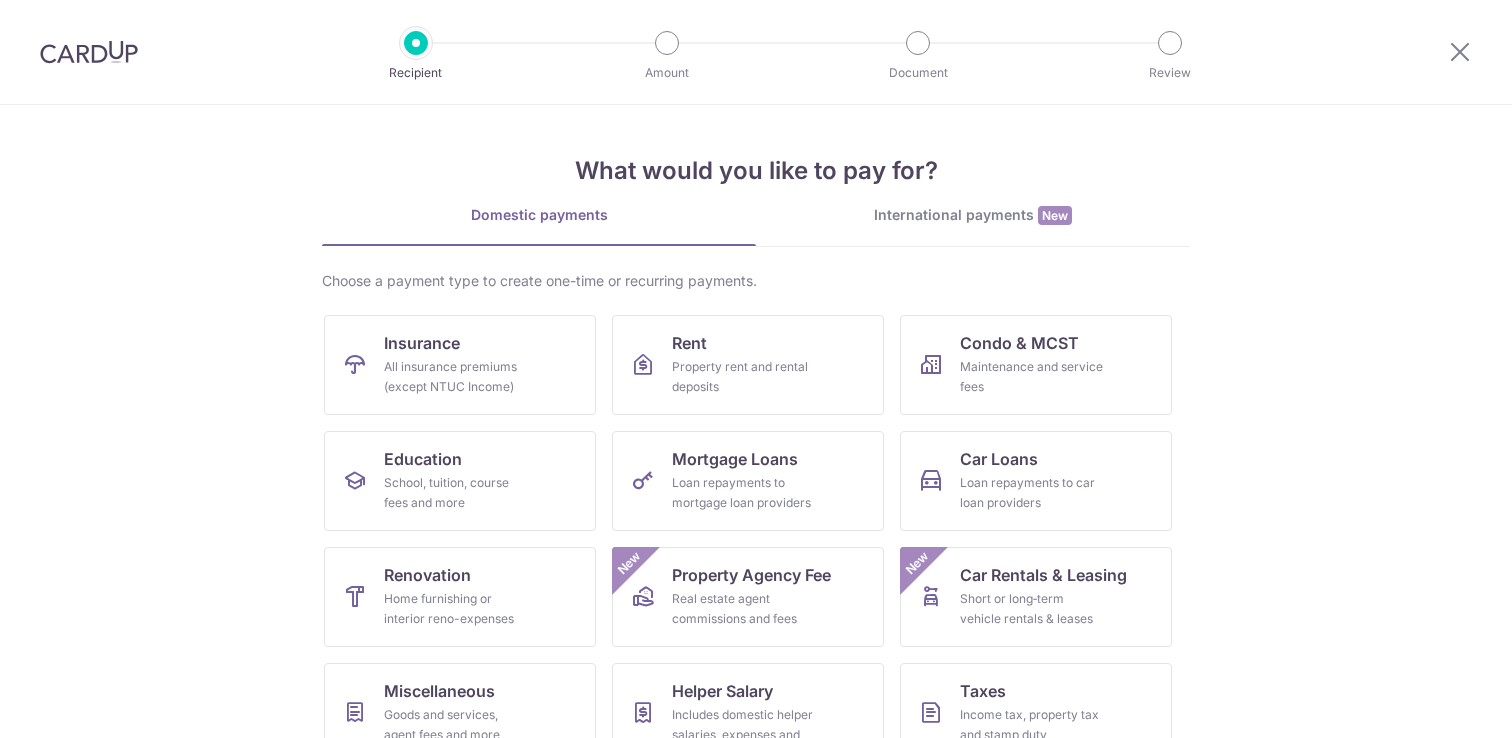scroll, scrollTop: 0, scrollLeft: 0, axis: both 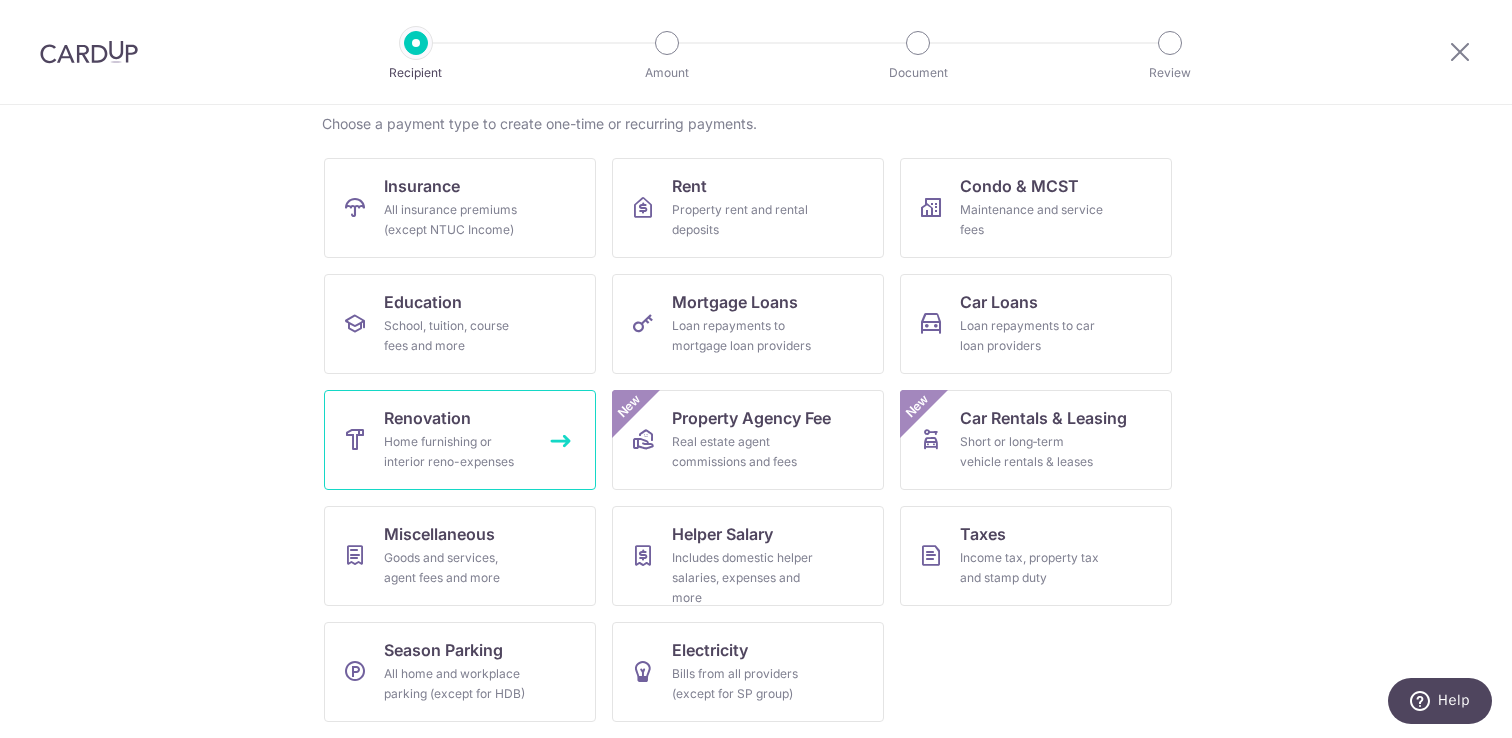 click on "Home furnishing or interior reno-expenses" at bounding box center (456, 452) 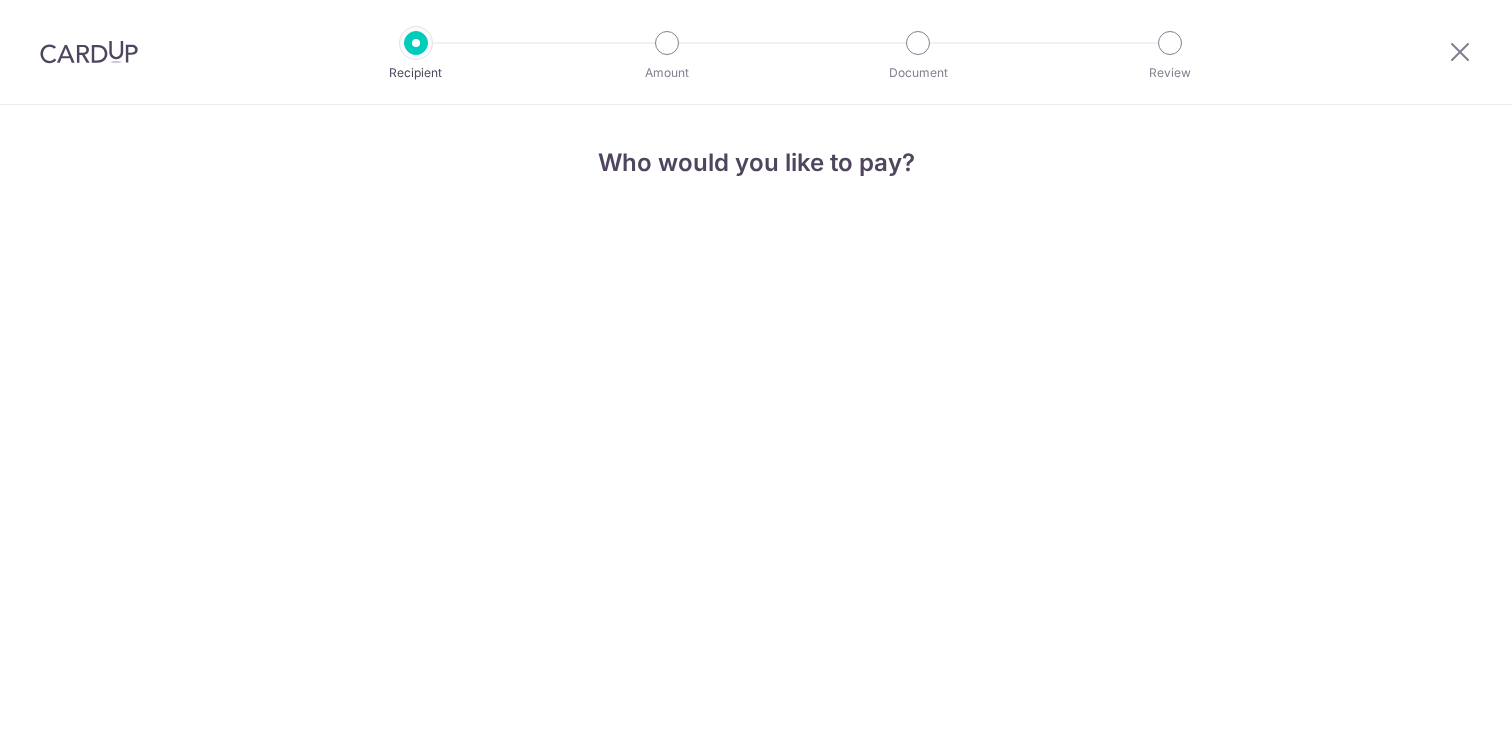 scroll, scrollTop: 0, scrollLeft: 0, axis: both 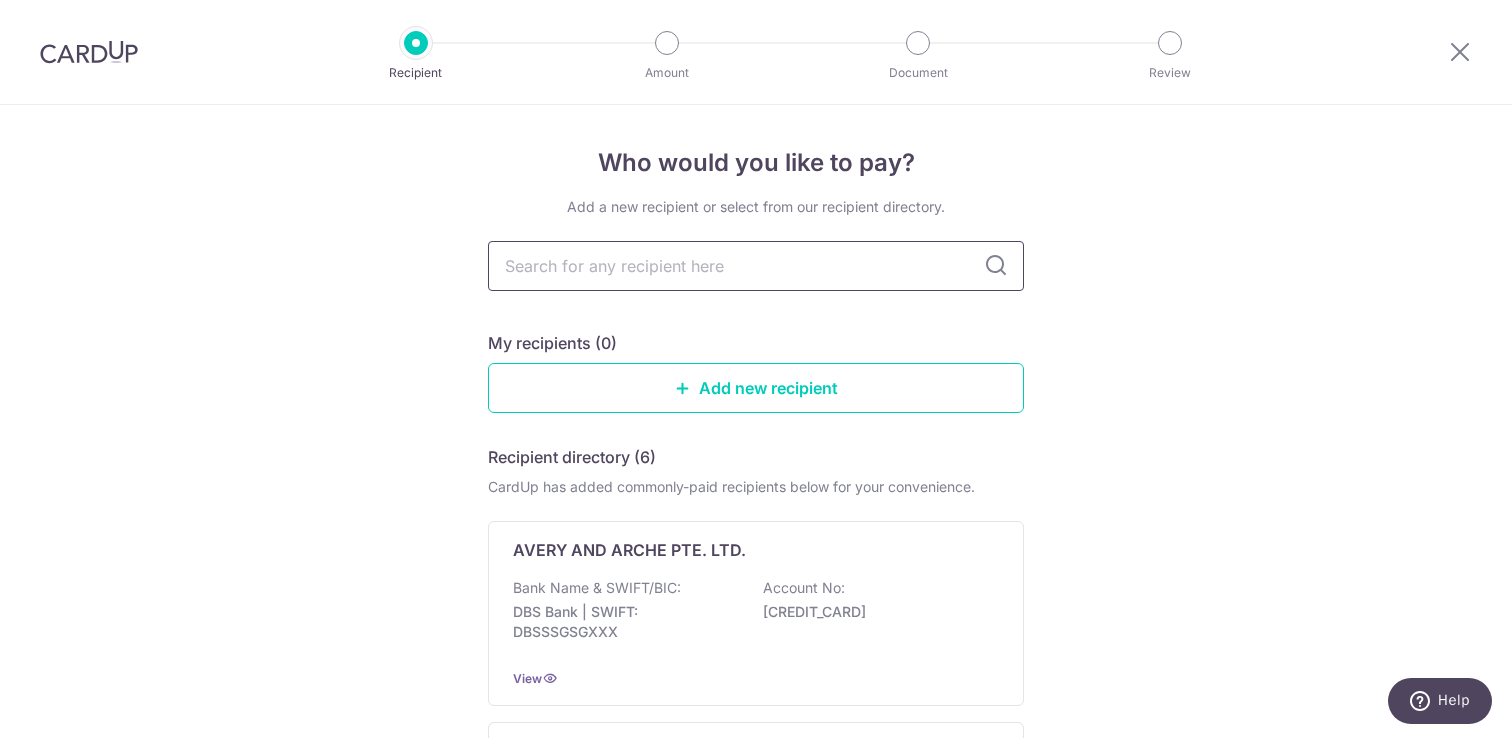 click at bounding box center (756, 266) 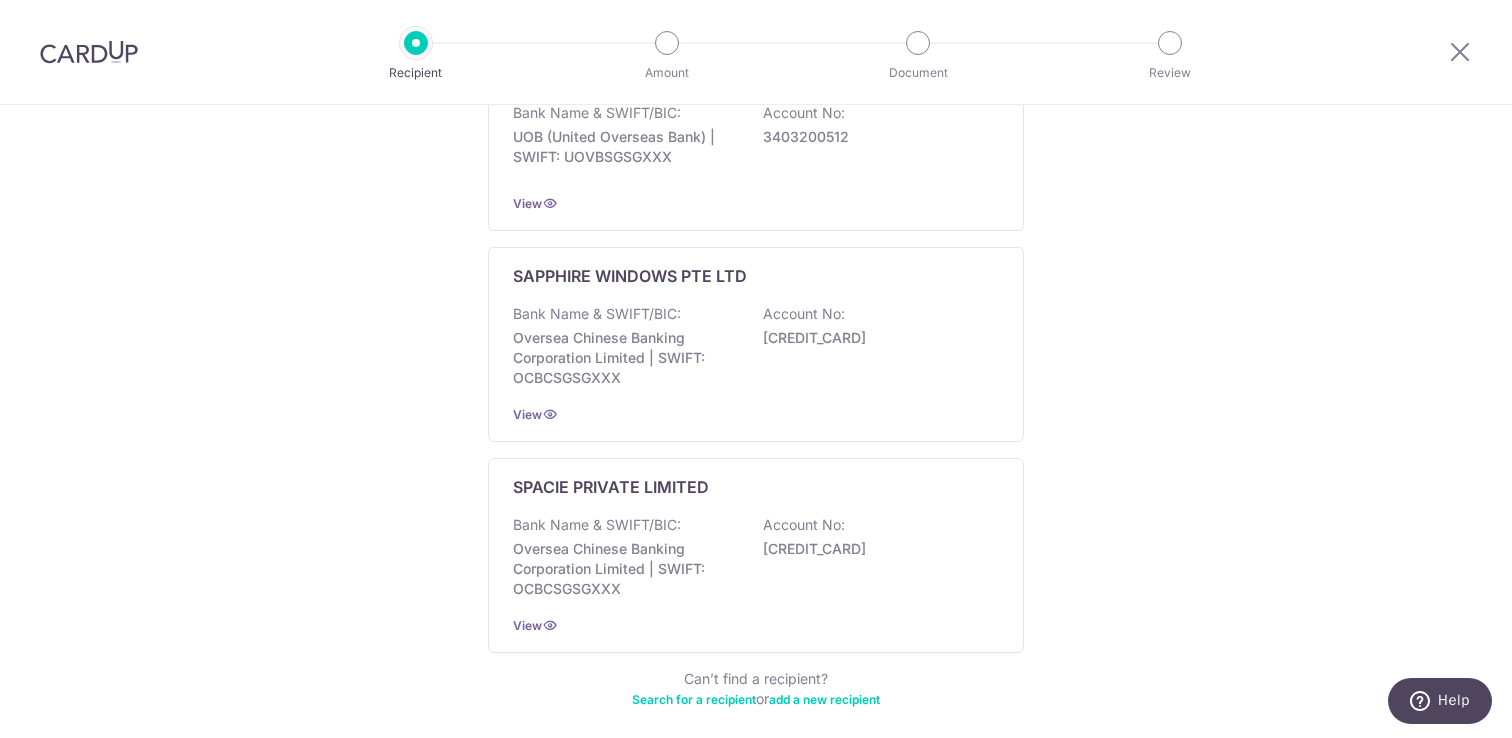 scroll, scrollTop: 1091, scrollLeft: 0, axis: vertical 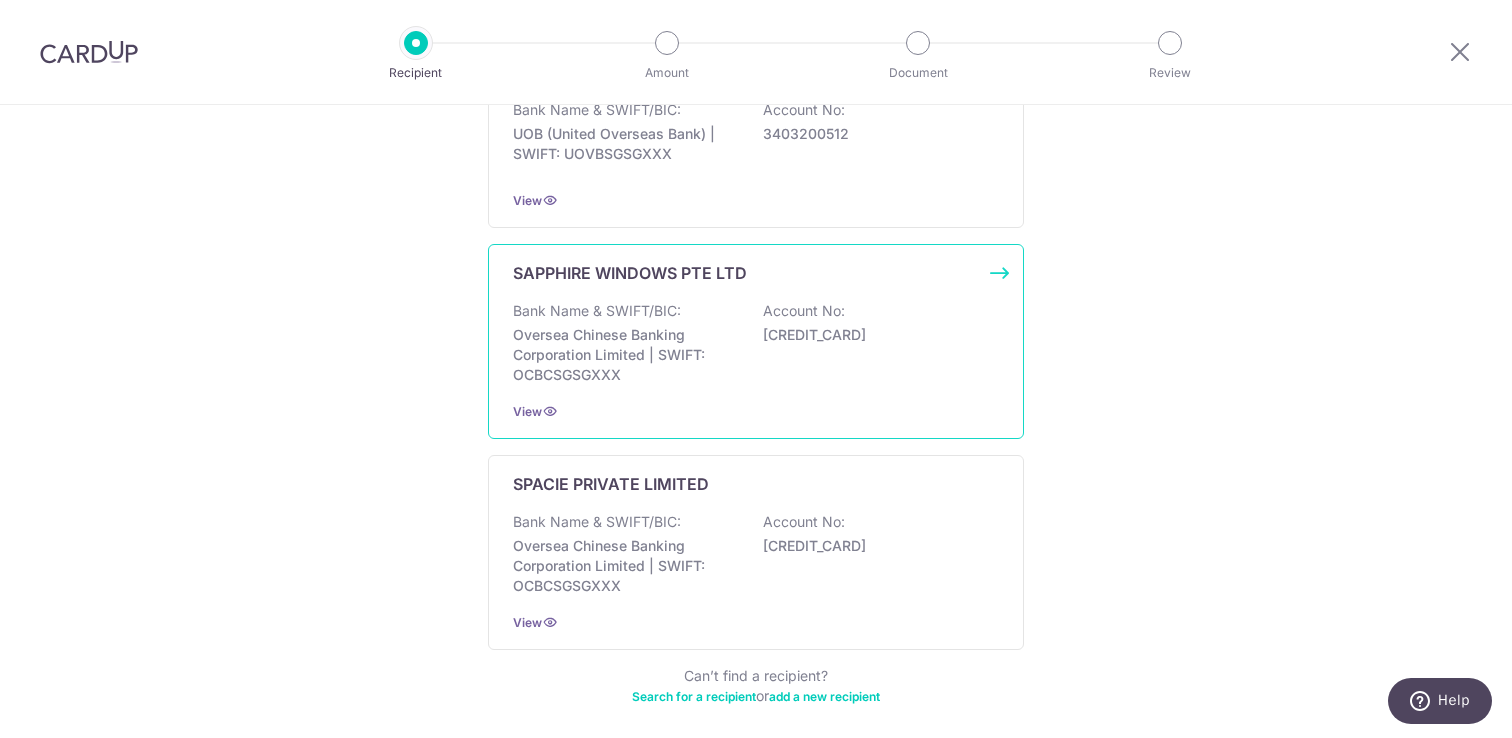 click on "Oversea Chinese Banking Corporation Limited | SWIFT: OCBCSGSGXXX" at bounding box center [625, 355] 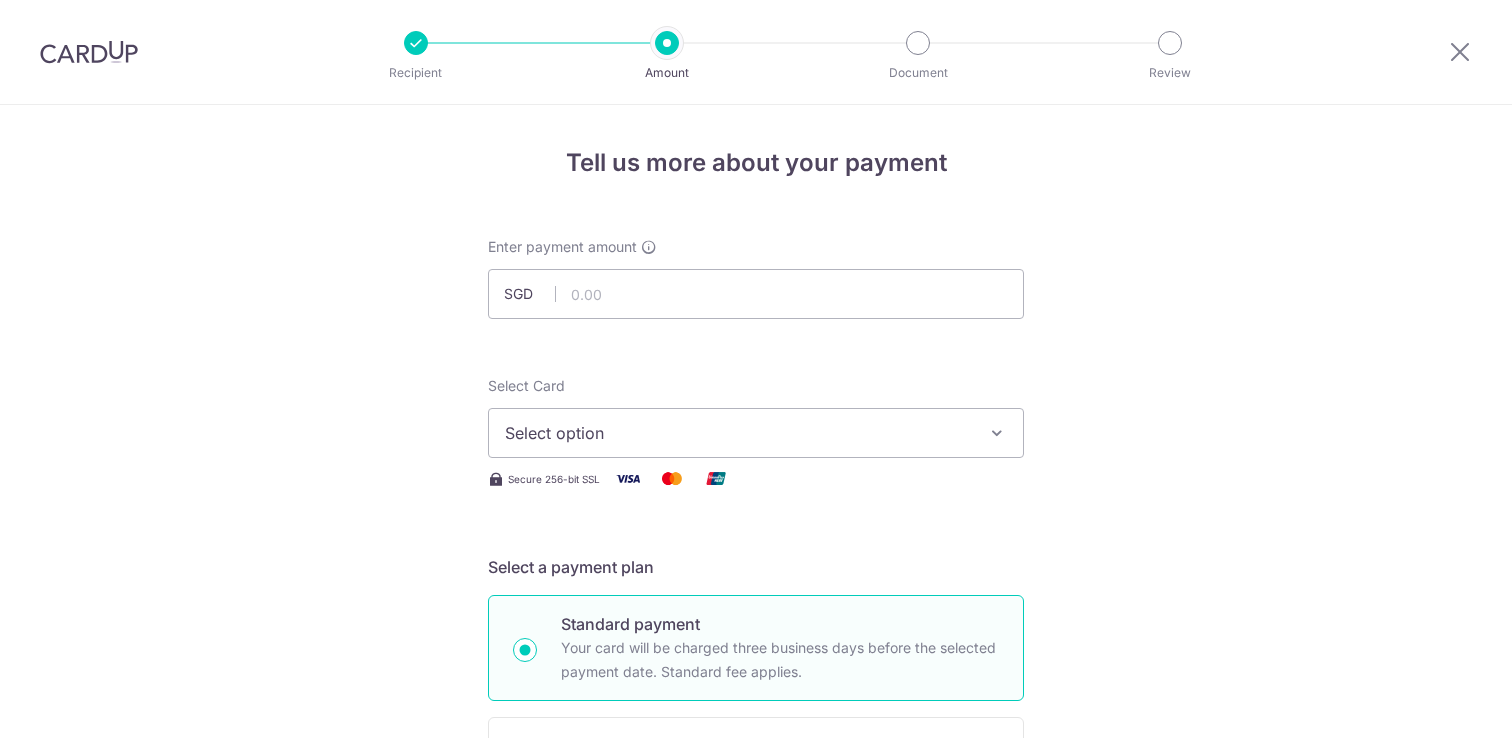 scroll, scrollTop: 0, scrollLeft: 0, axis: both 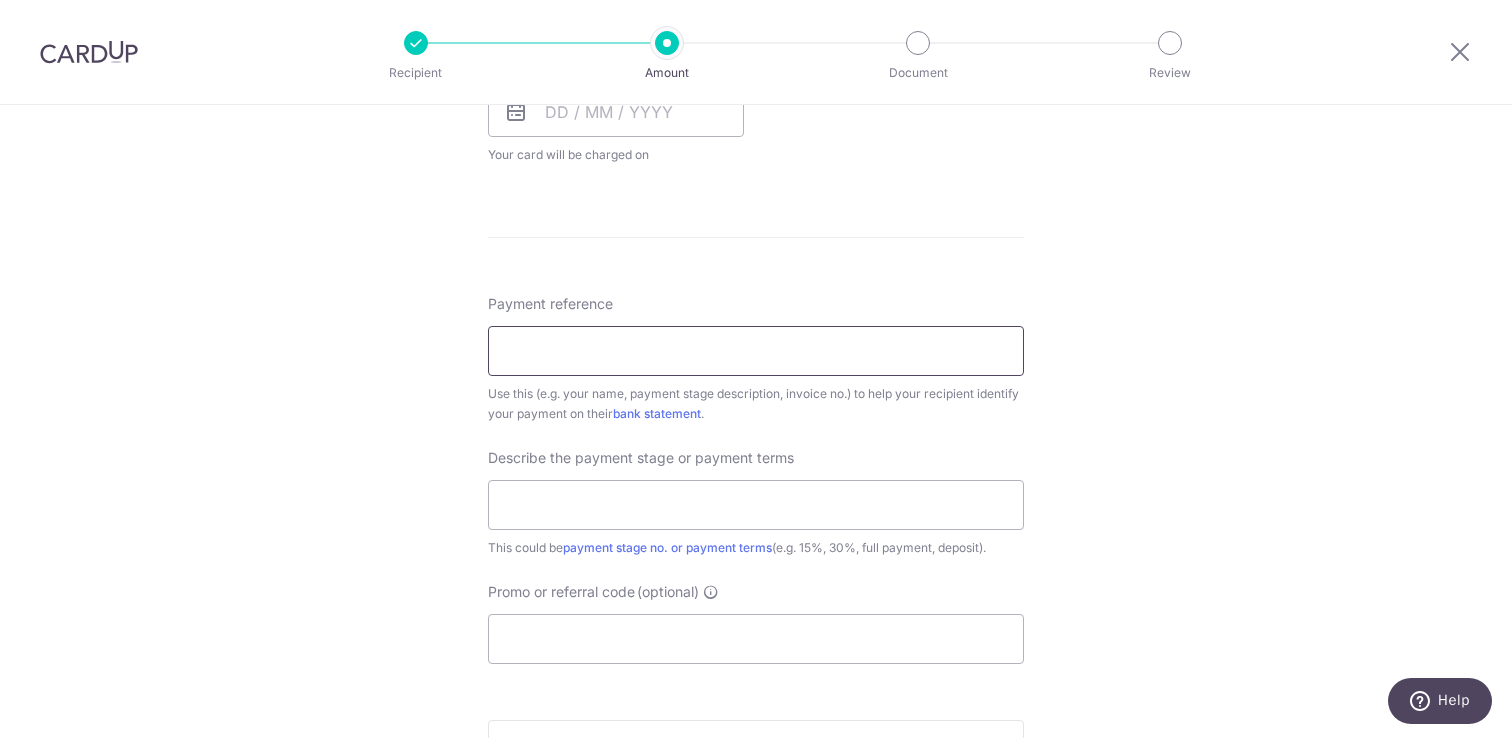 click on "Payment reference" at bounding box center [756, 351] 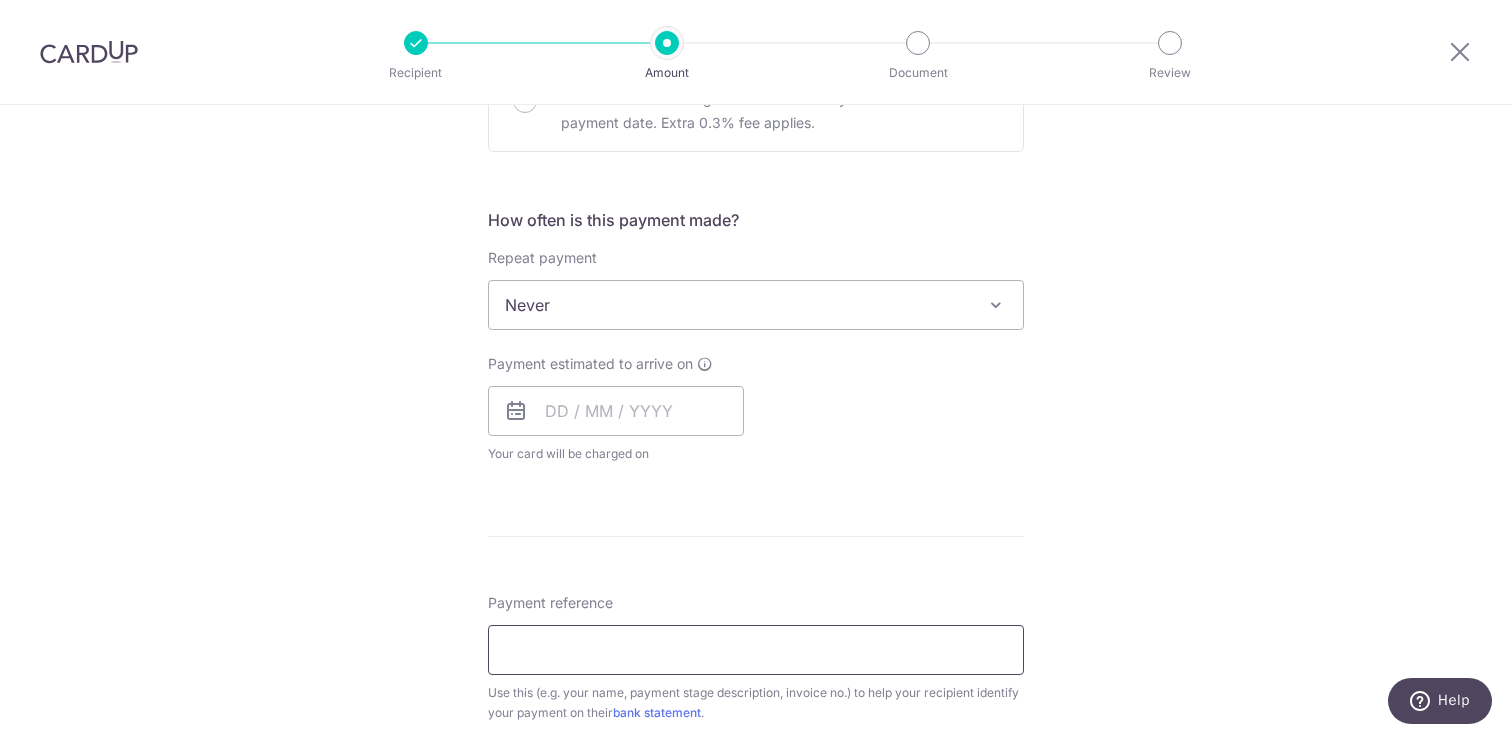 scroll, scrollTop: 498, scrollLeft: 0, axis: vertical 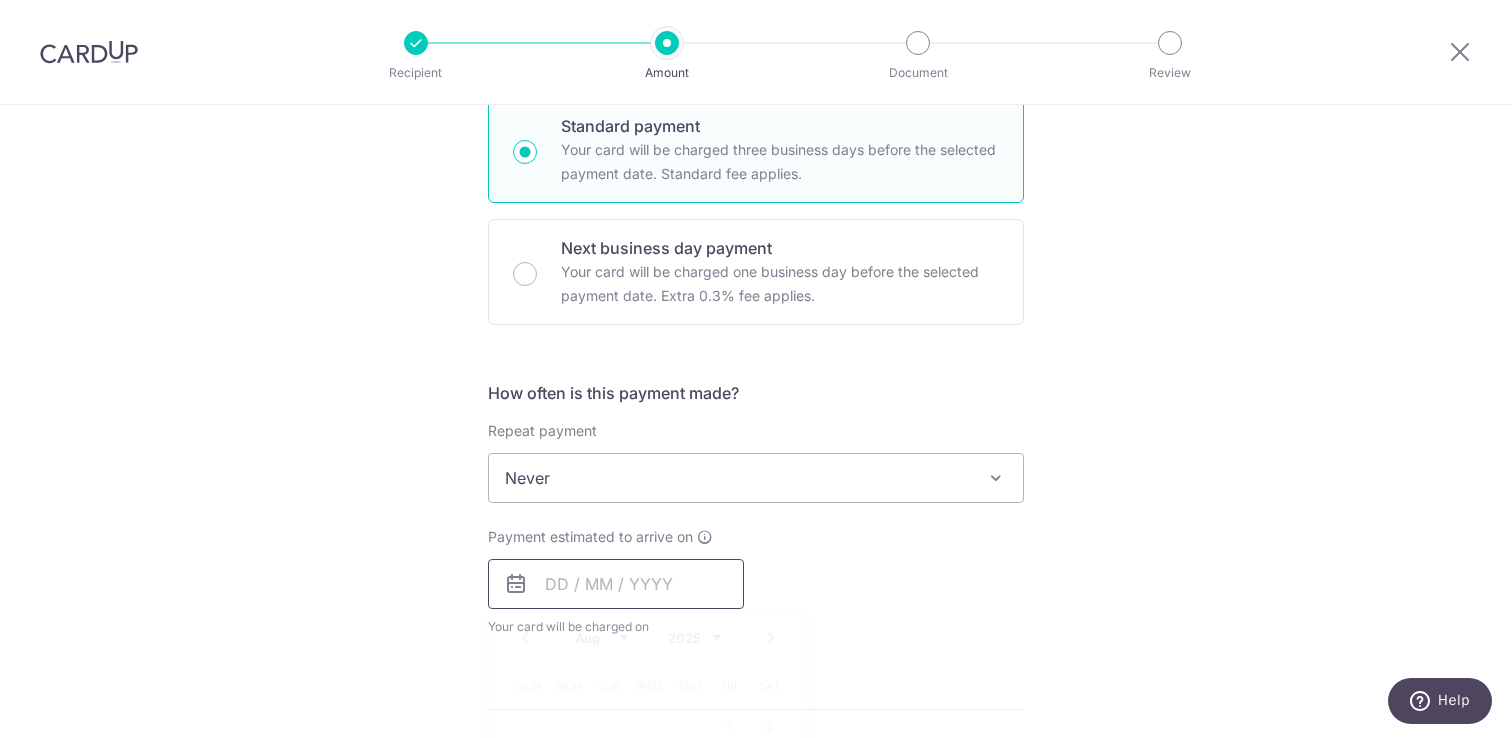 click at bounding box center (616, 584) 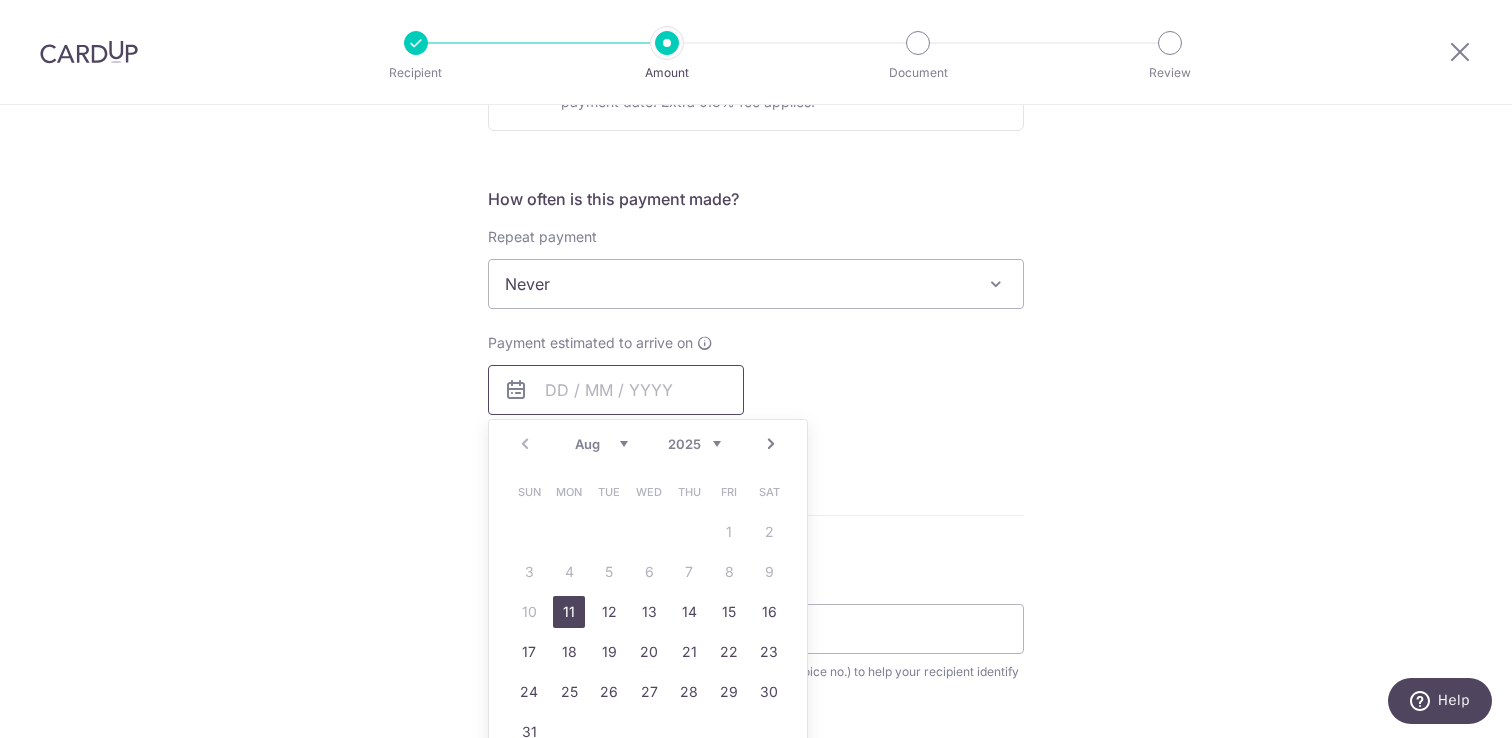 scroll, scrollTop: 702, scrollLeft: 0, axis: vertical 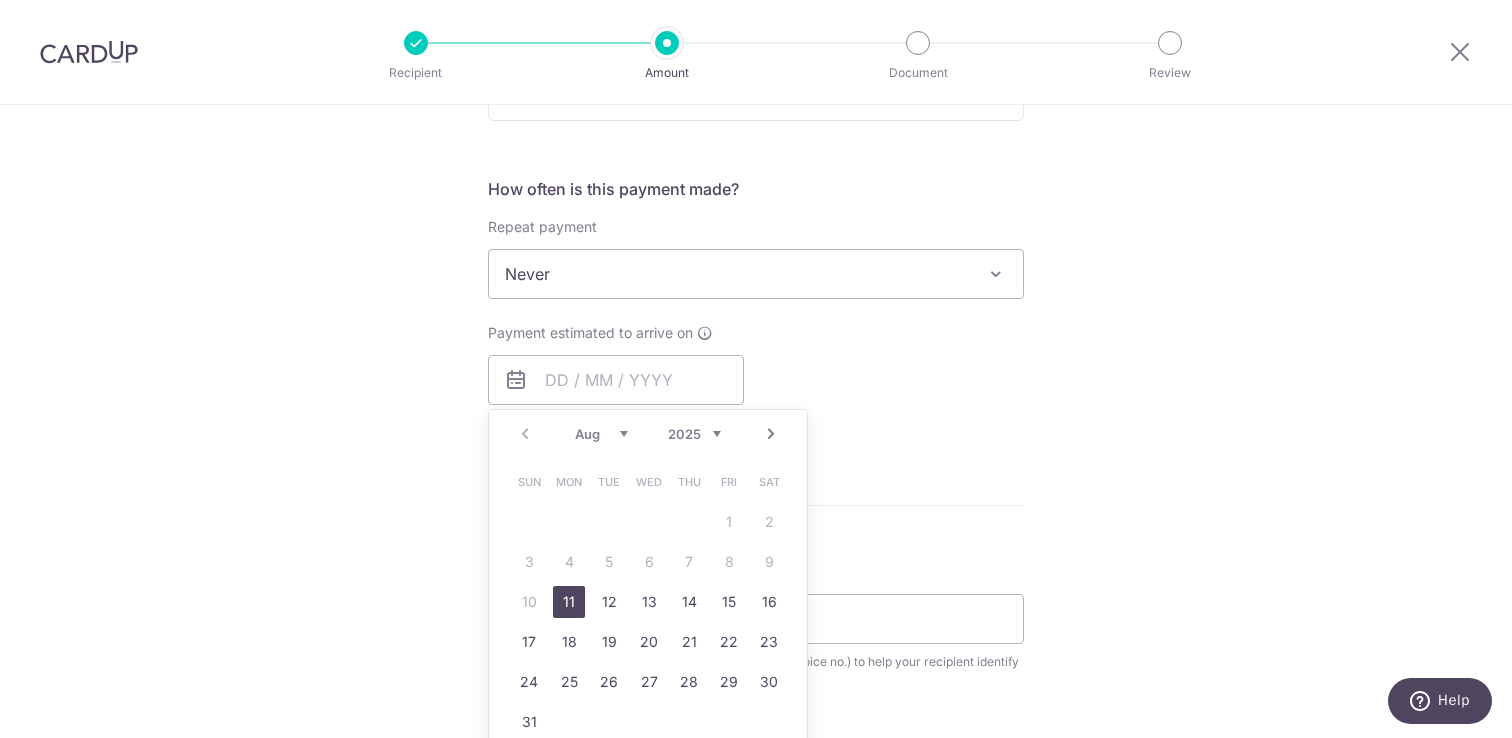 click on "11" at bounding box center (569, 602) 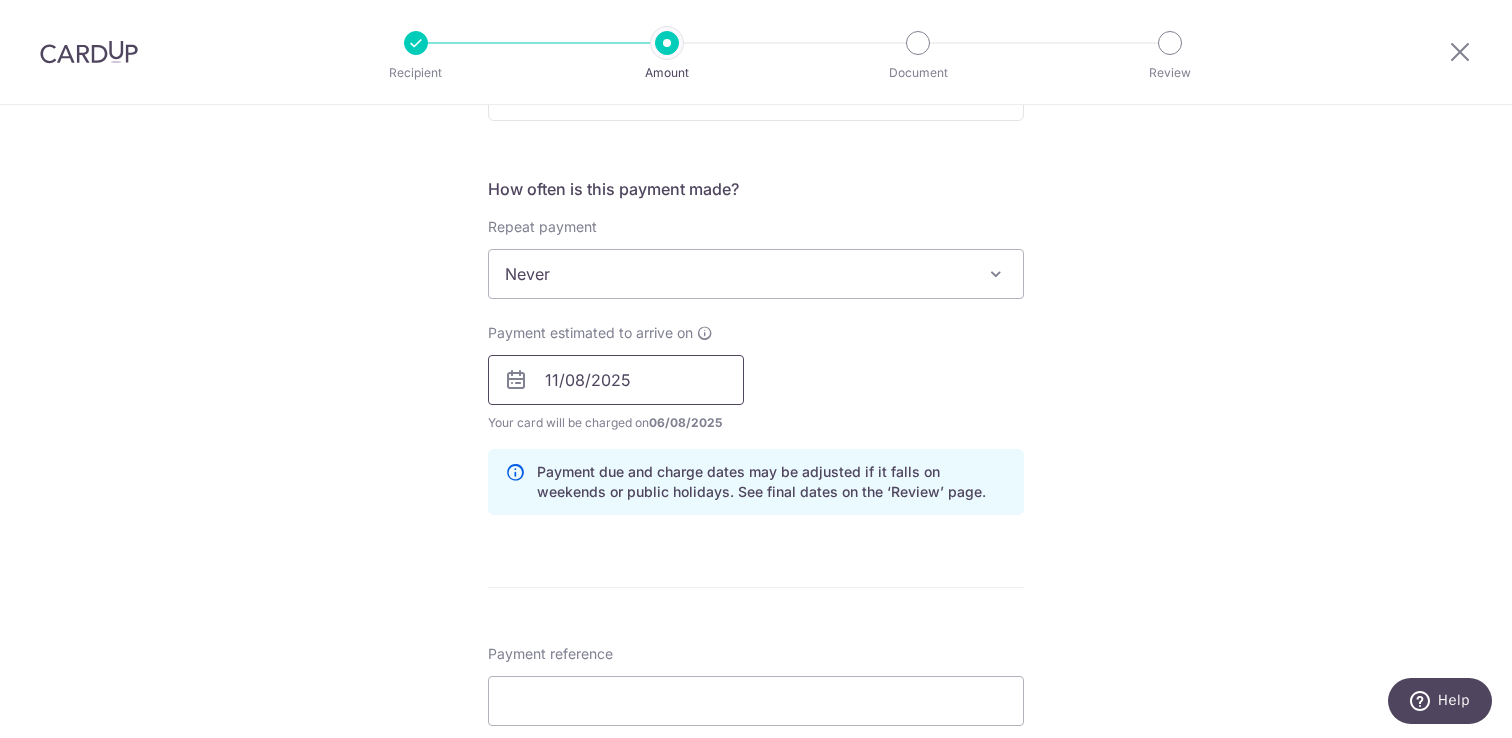 click on "11/08/2025" at bounding box center (616, 380) 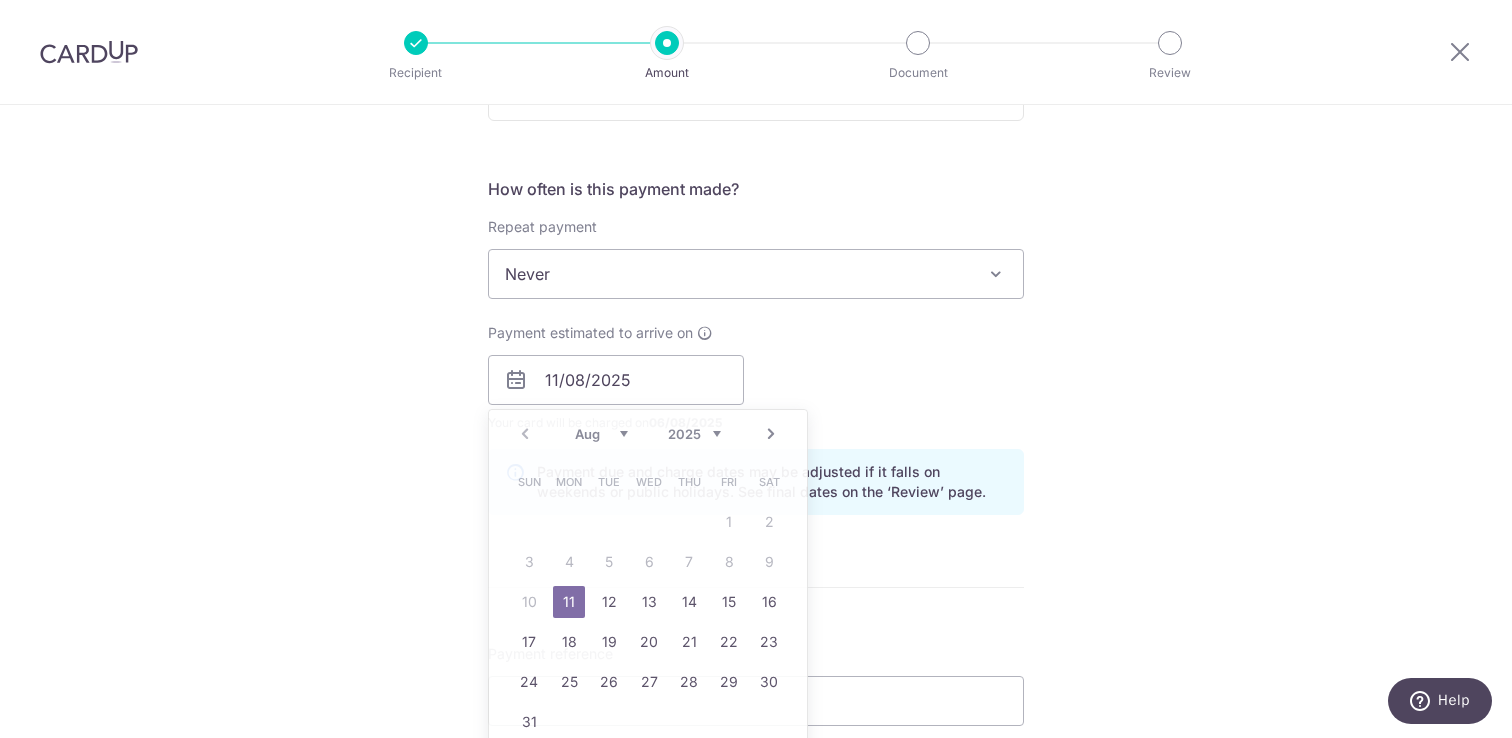 click on "Tell us more about your payment
Enter payment amount
SGD
Select Card
Select option
Add credit card
Your Cards
**** [LAST_FOUR]
**** [LAST_FOUR]
**** [LAST_FOUR]
Secure 256-bit SSL
Text
New card details
Card" at bounding box center [756, 415] 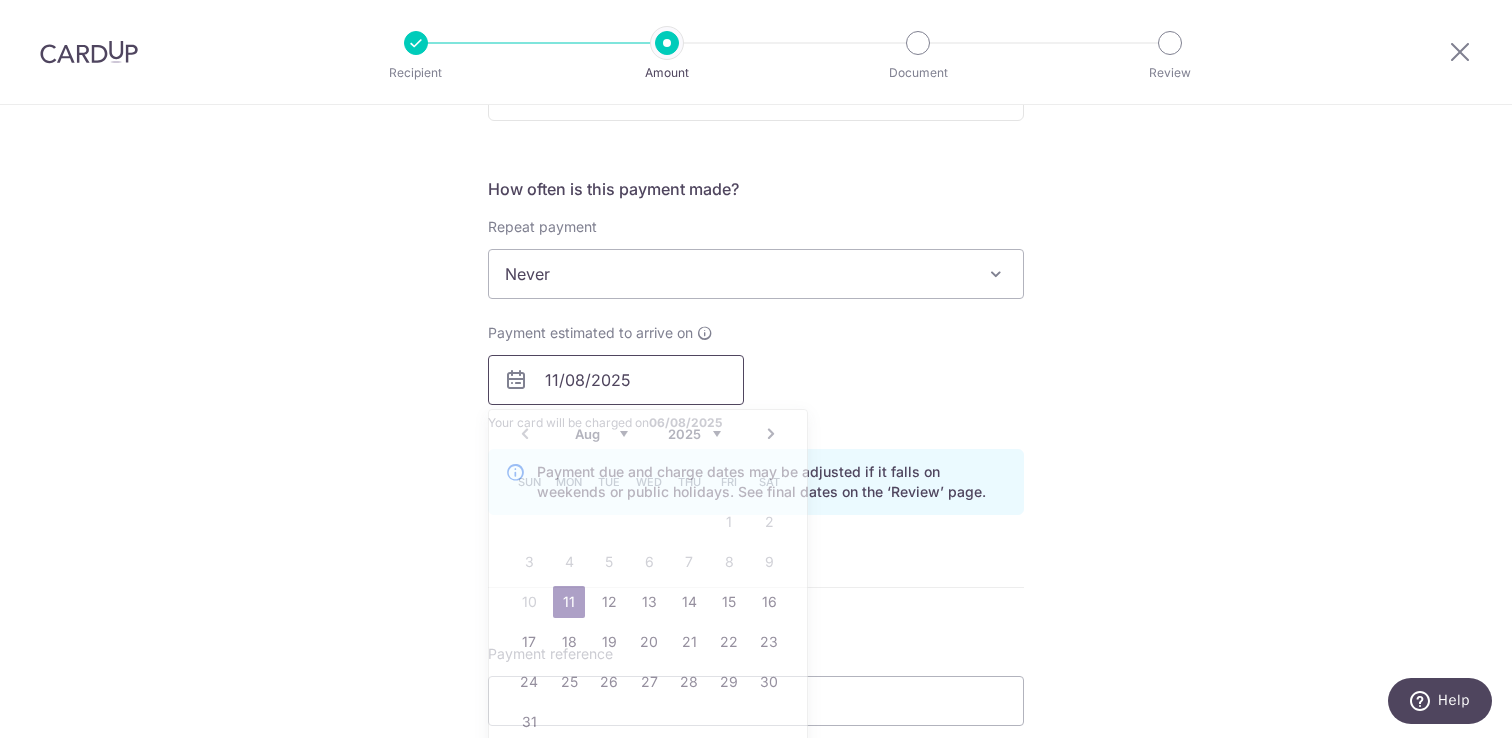 click on "11/08/2025" at bounding box center (616, 380) 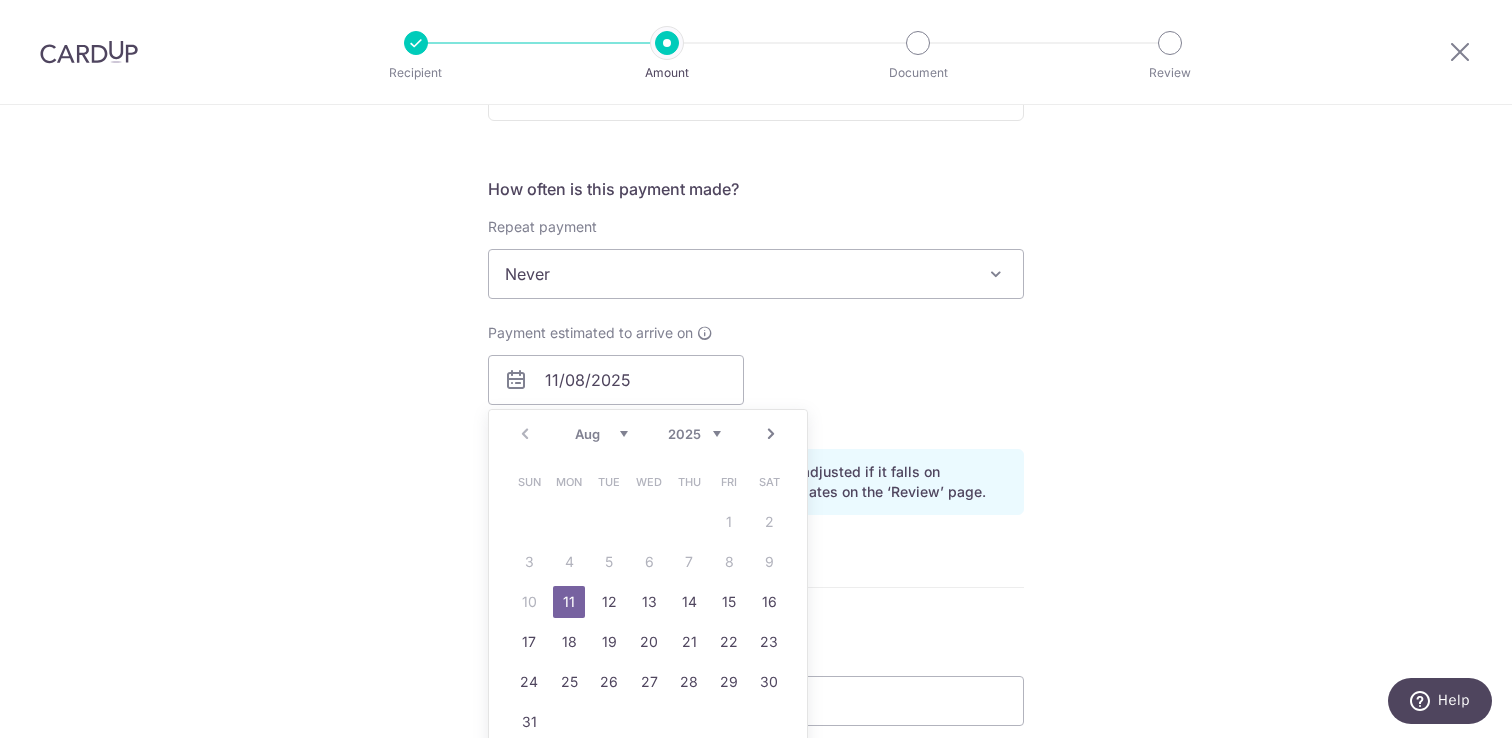 click on "11" at bounding box center (569, 602) 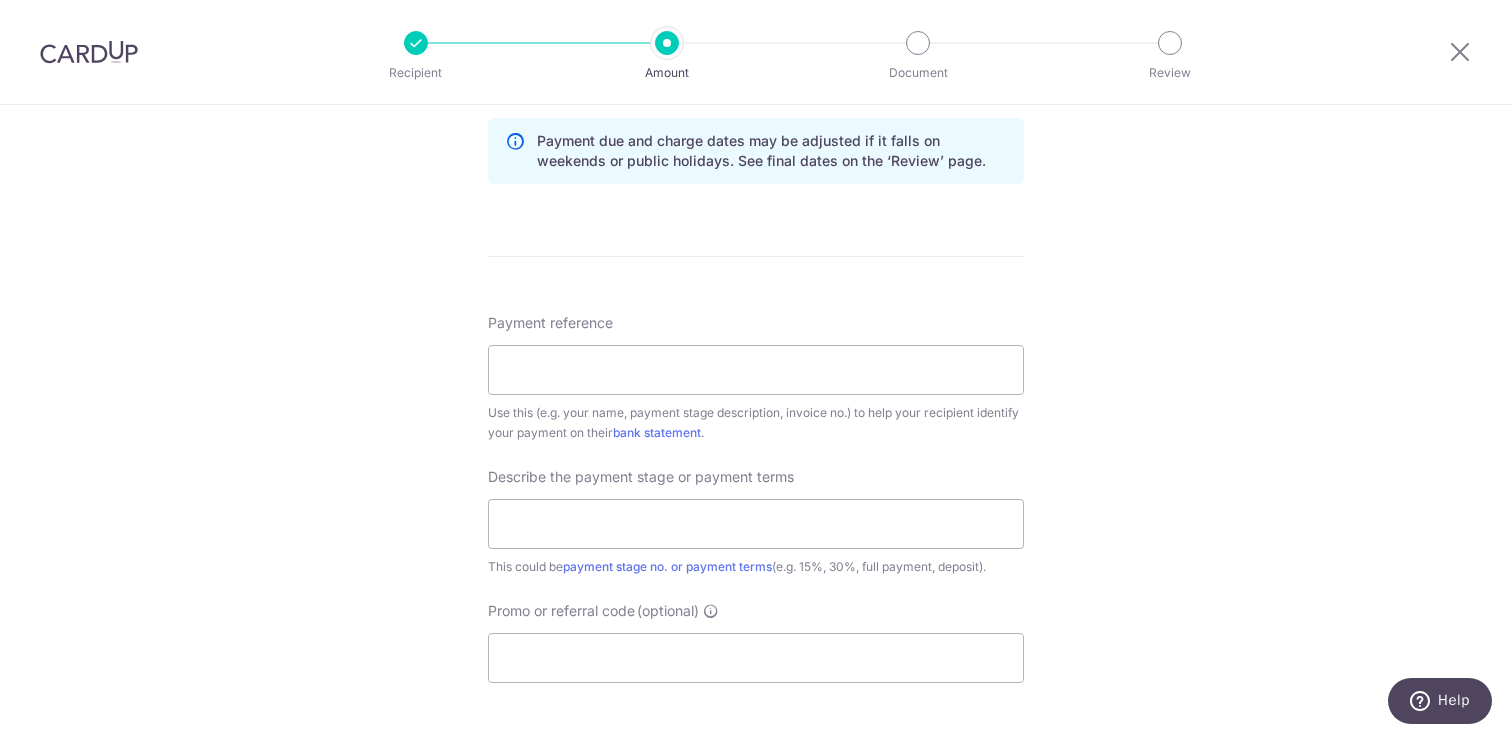 scroll, scrollTop: 1139, scrollLeft: 0, axis: vertical 